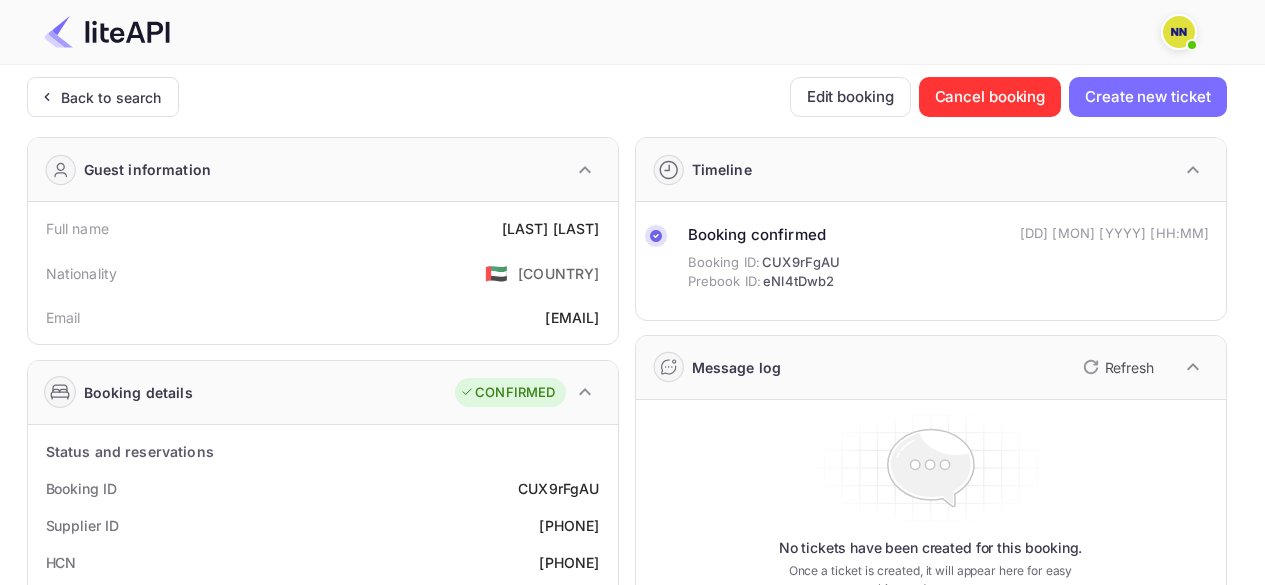 scroll, scrollTop: 0, scrollLeft: 0, axis: both 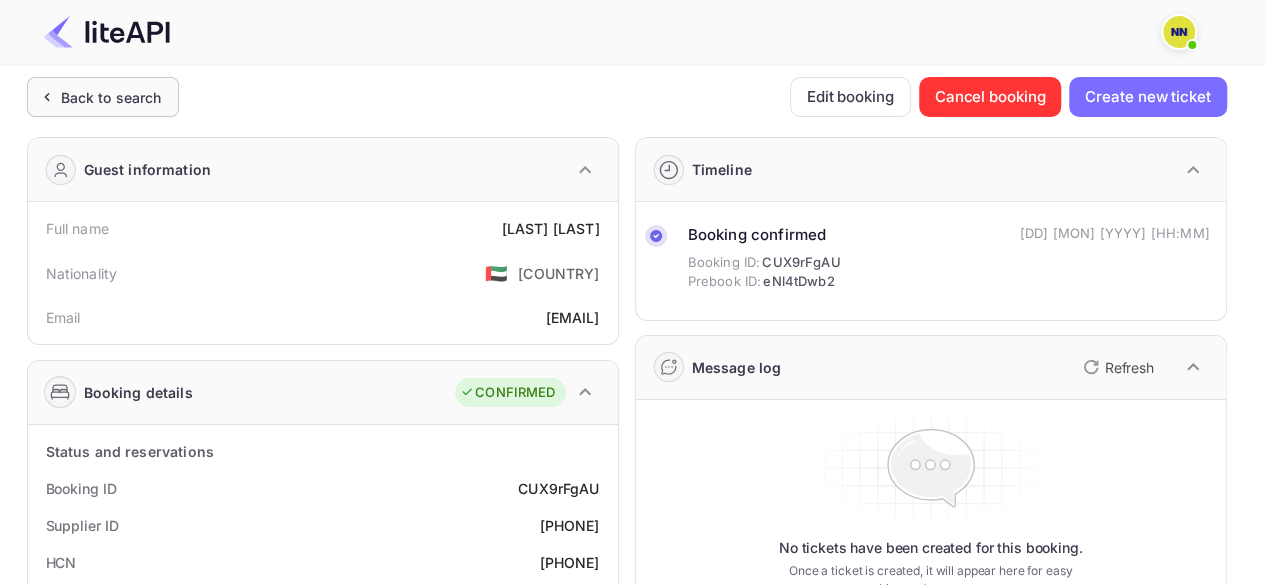 click 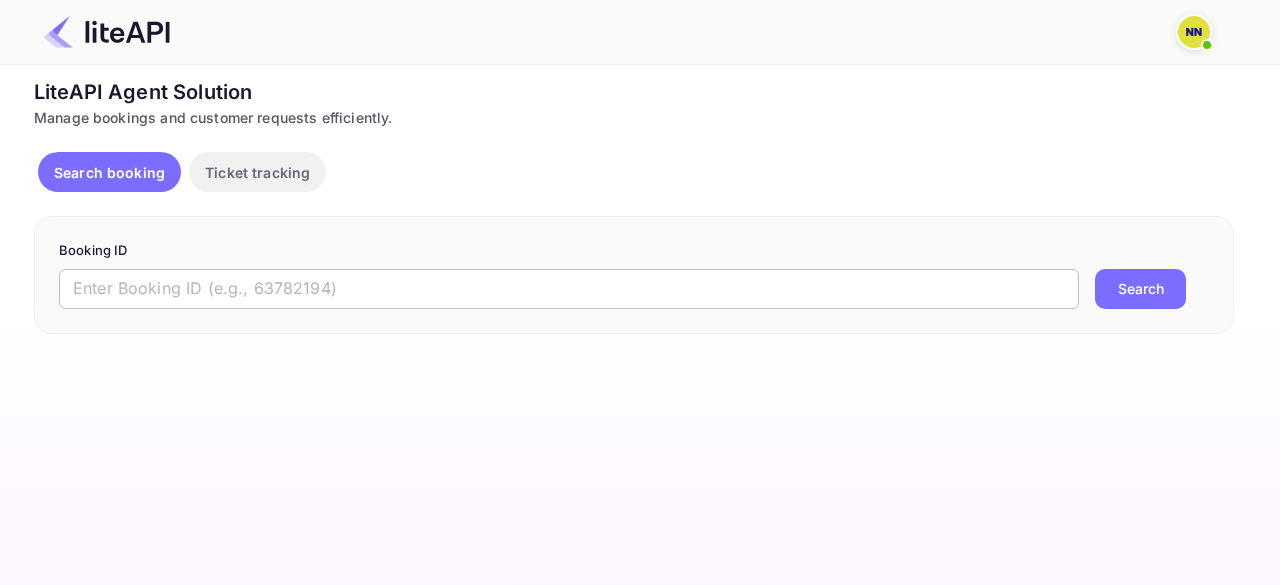 click at bounding box center [569, 289] 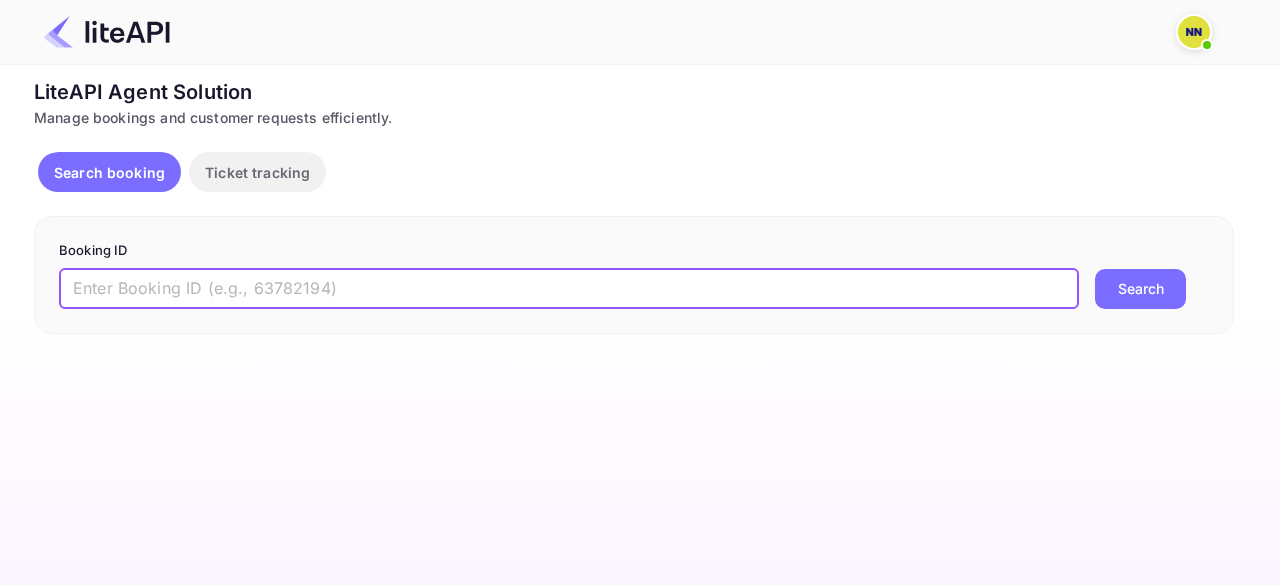 paste on "8766987" 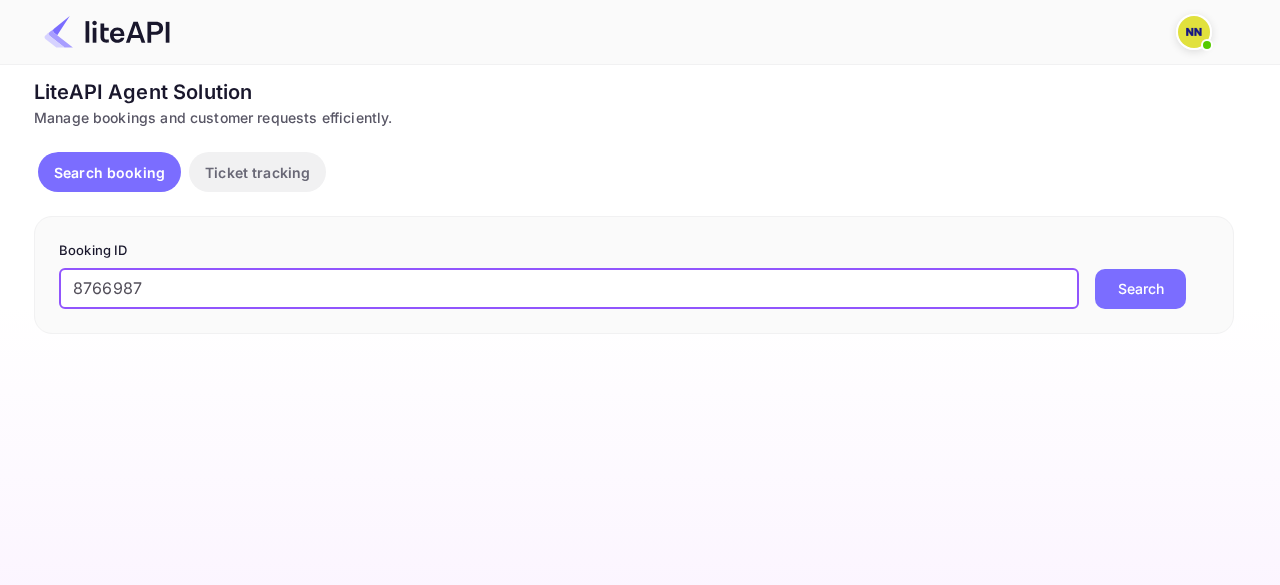 type on "8766987" 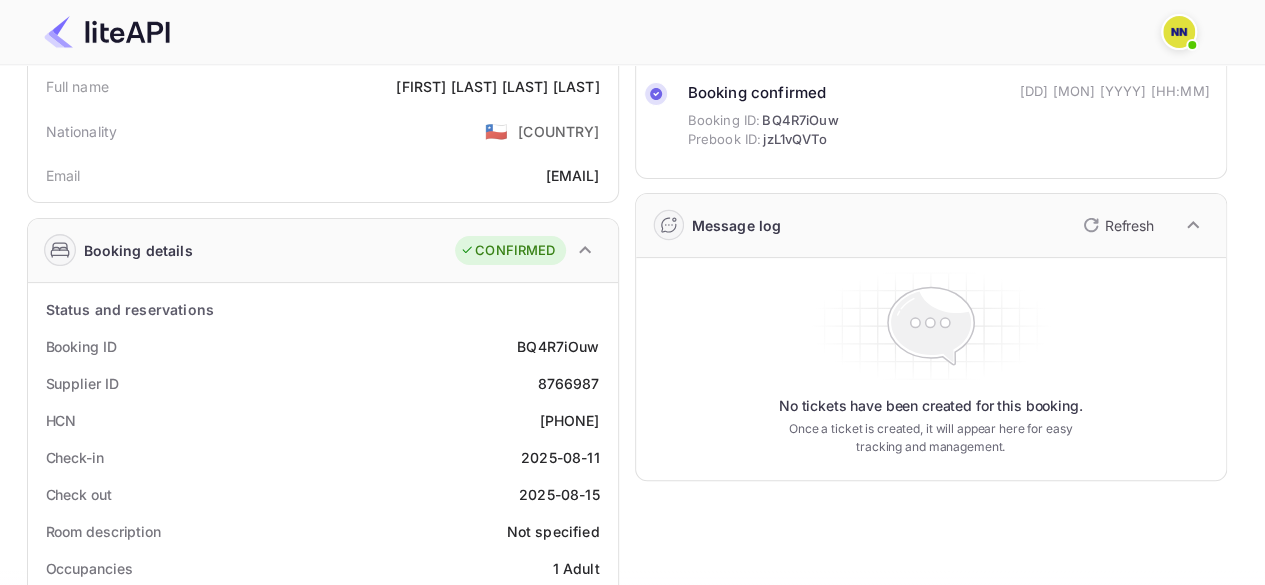 scroll, scrollTop: 200, scrollLeft: 0, axis: vertical 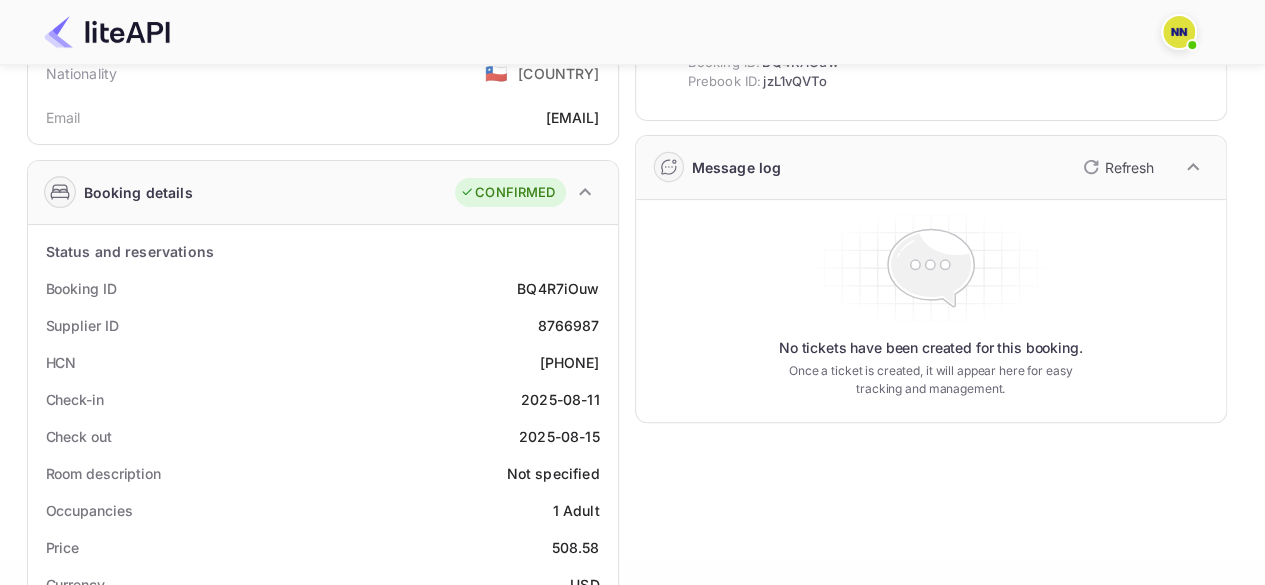 click on "[PHONE]" at bounding box center (569, 362) 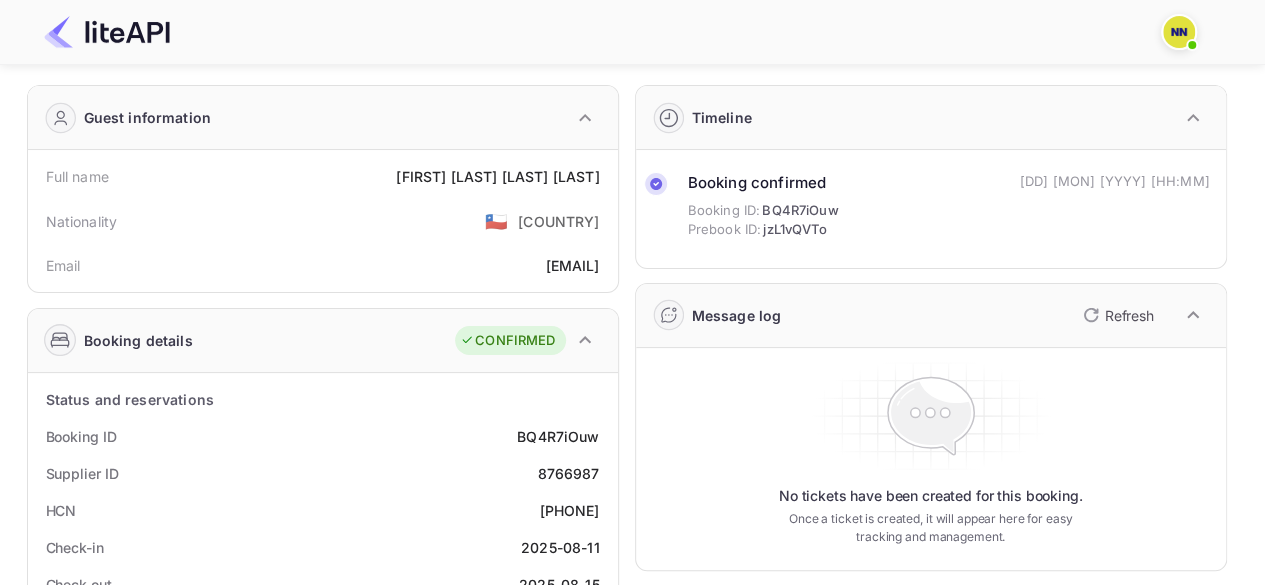 scroll, scrollTop: 0, scrollLeft: 0, axis: both 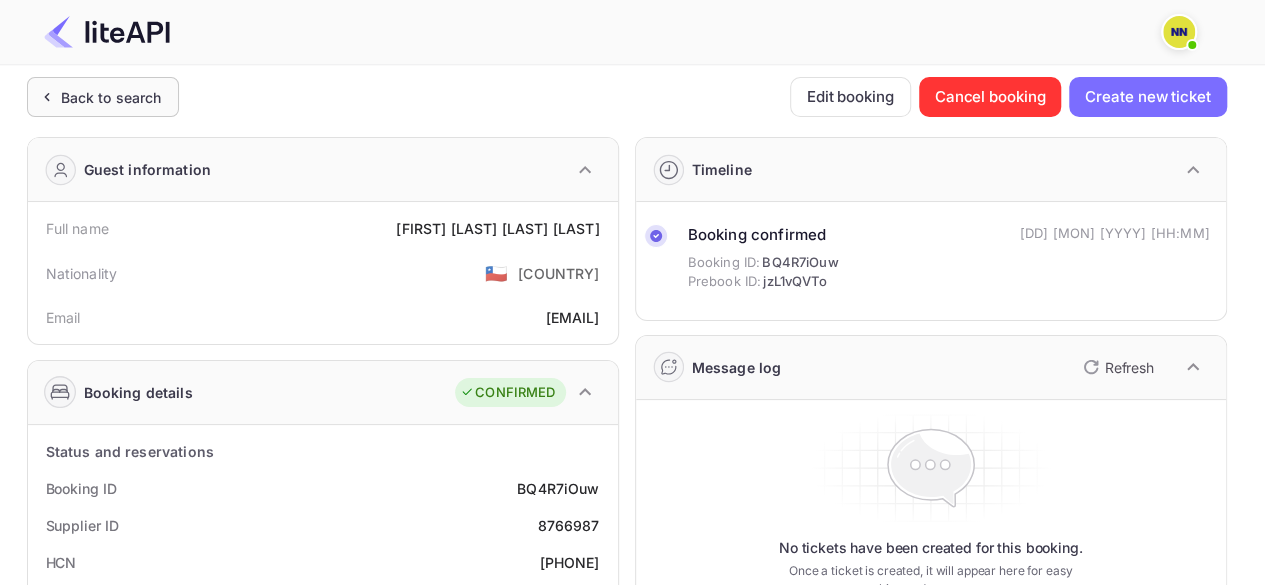 click on "Back to search" at bounding box center [99, 97] 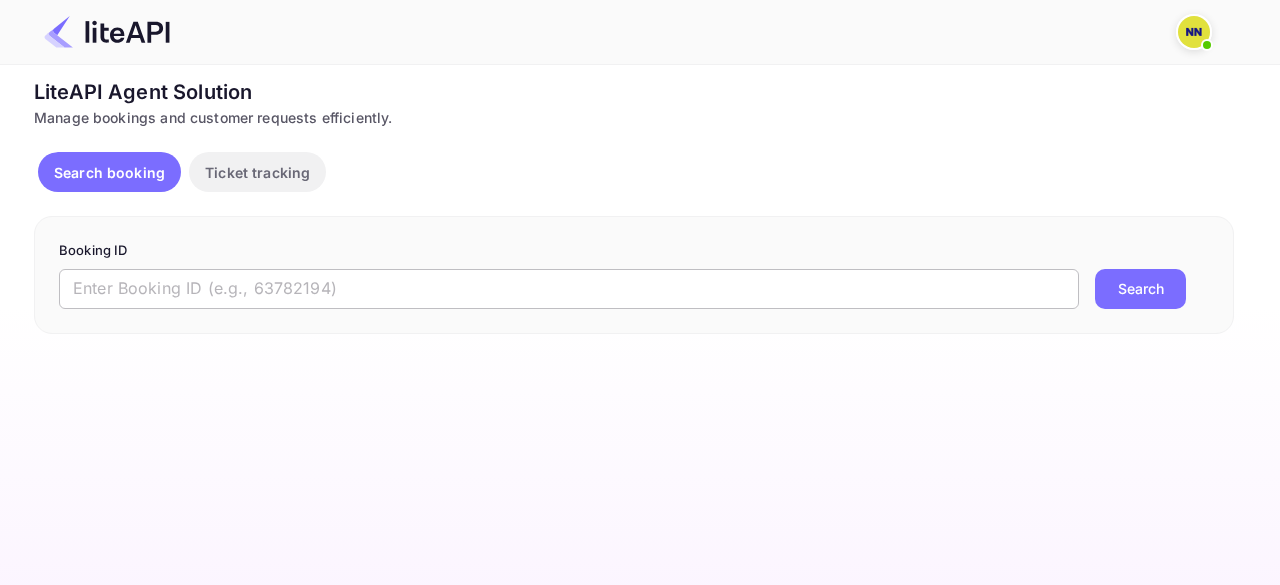 click at bounding box center (569, 289) 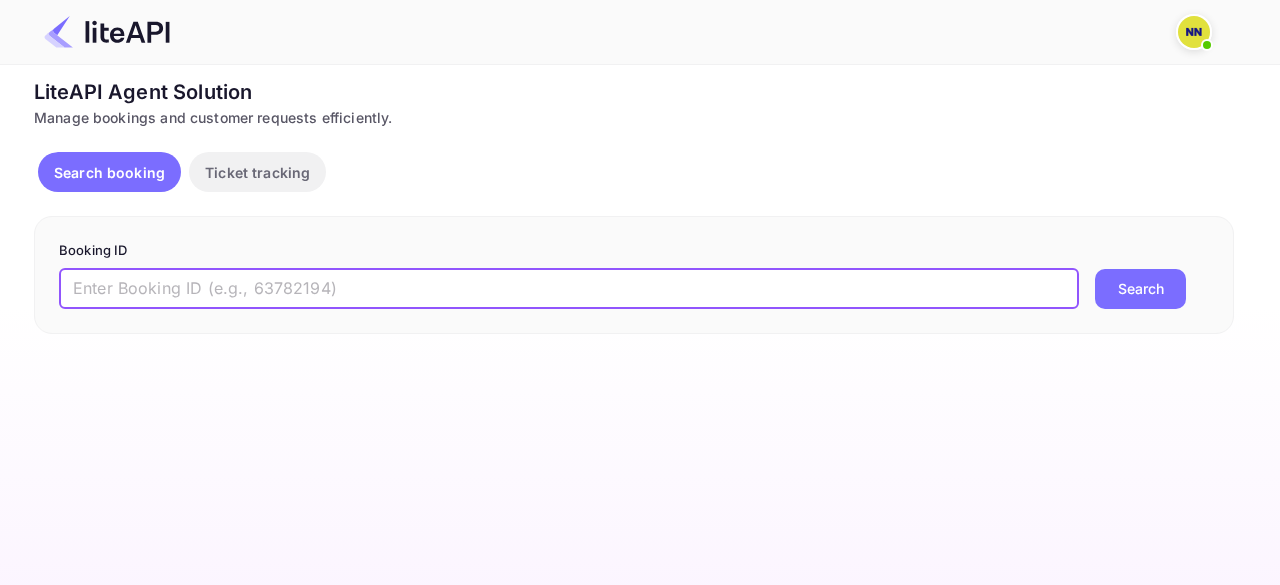 paste on "[PHONE]" 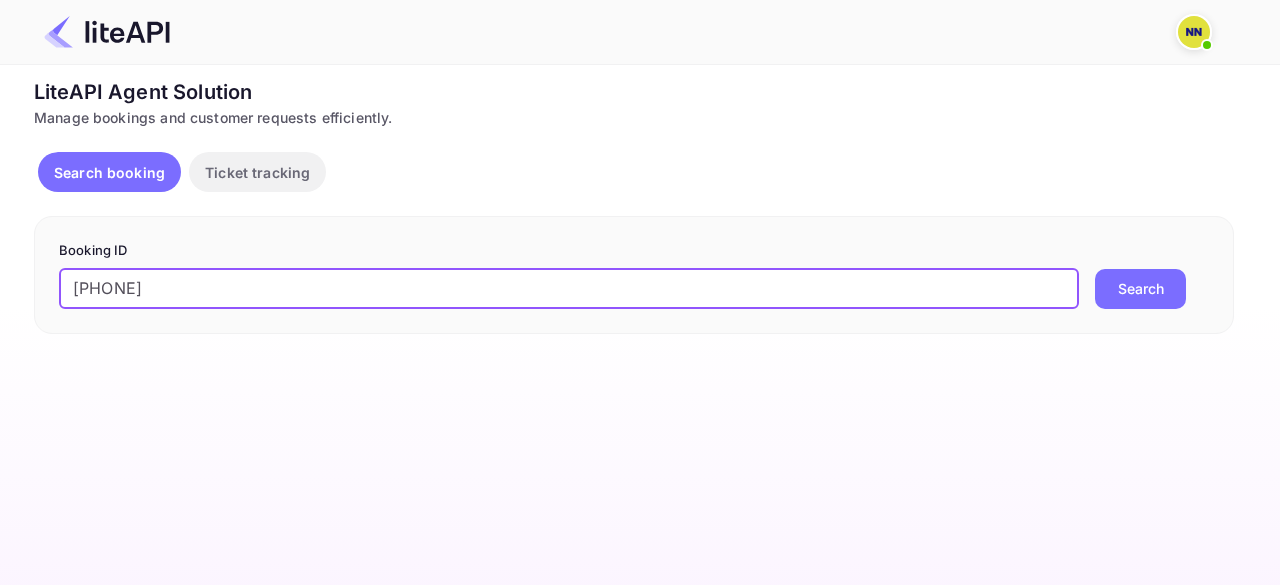 type on "[PHONE]" 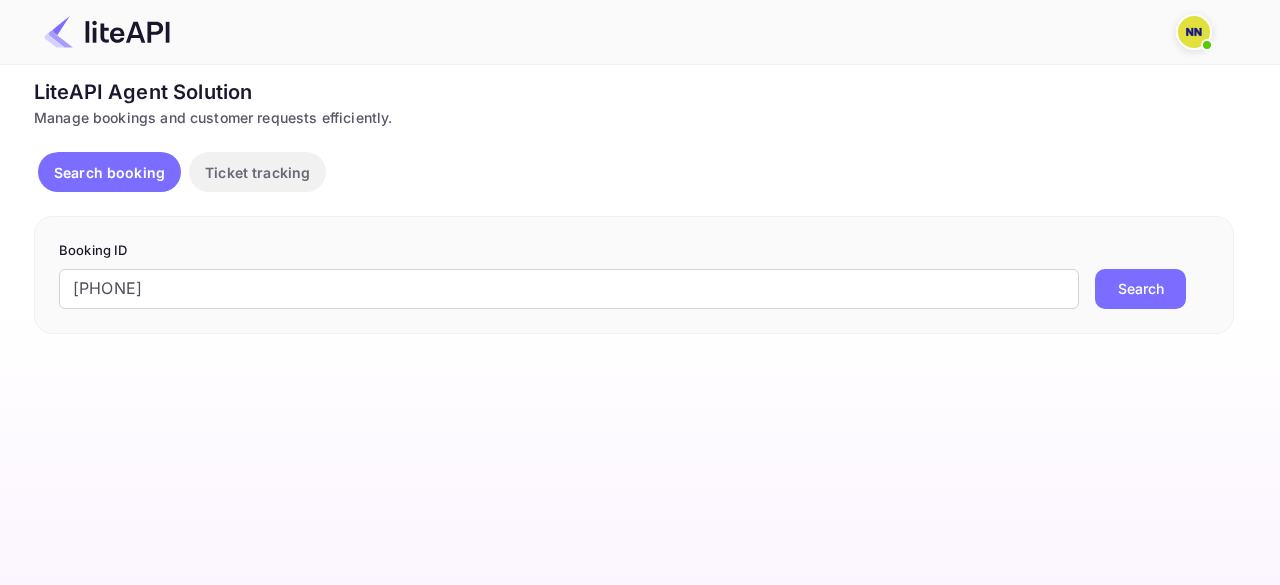 click on "Search" at bounding box center [1140, 289] 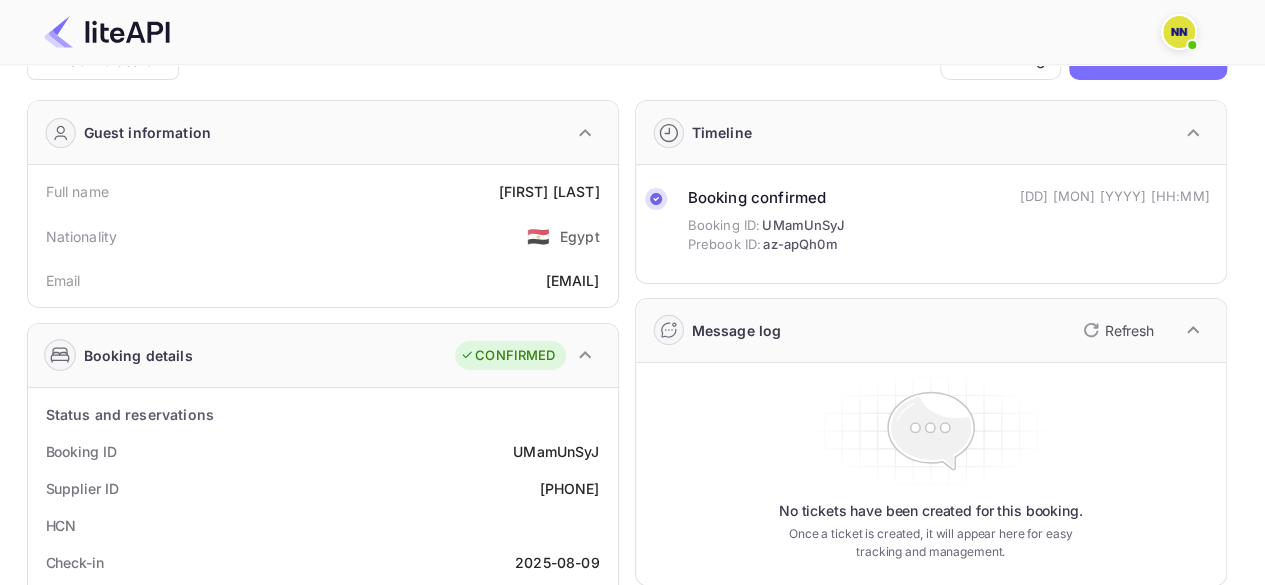 scroll, scrollTop: 0, scrollLeft: 0, axis: both 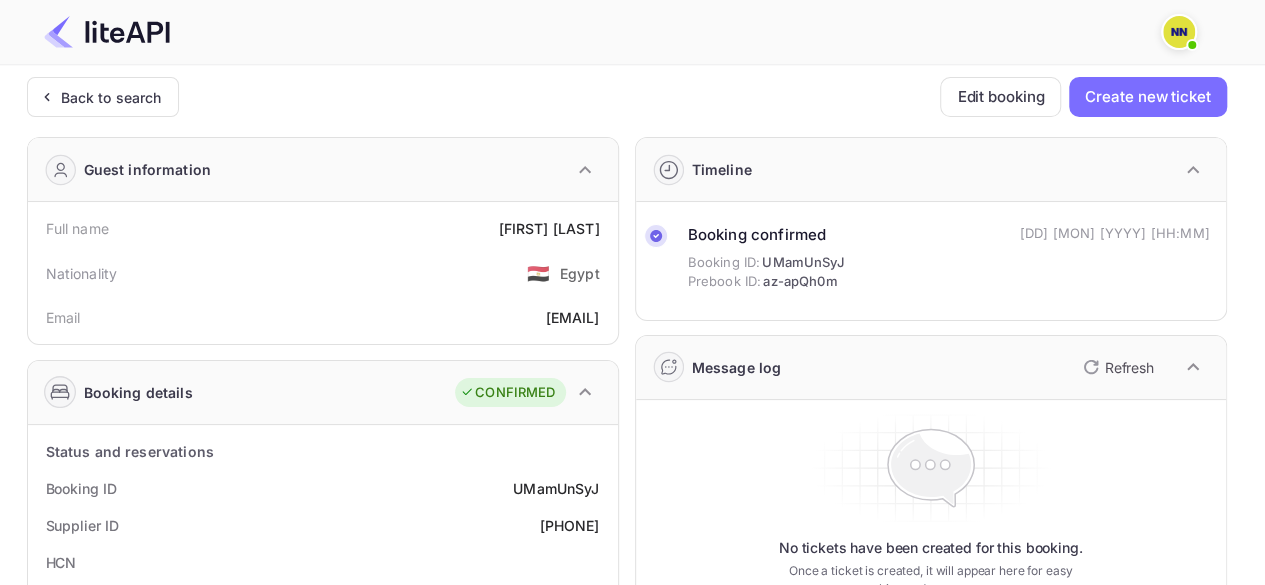 click on "Ticket Affiliate URL https://www.nuitee.com/ Business partner name Nuitee Travel Customer Information Calling from https://www.nuitee.com/ Back to search Edit booking Create new ticket Guest information Full name [FIRST] [LAST] Nationality 🇪🇬 [COUNTRY] Email [EMAIL] Booking details CONFIRMED Status and reservations Booking ID UMamUnSyJ Supplier ID [PHONE] HCN Check-in 2025-08-09 Check out 2025-08-10 Room description Not specified Occupancies 1 Adult Price 177.37 Currency USD Refundability Non Refundable Cancellation deadline Invalid date Special requests Invoice Download pdf Voucher Download pdf Hotel Info Hotel Cairo Marriott Hotel & Omar Khayyam Casino City Cairo Country 🇪🇬 [COUNTRY] Miscellaneous Voucher Discount Not applicable Addons Not applicable Addons amount Not applicable Timeline Booking confirmed Booking ID: UMamUnSyJ Prebook ID: az-apQh0m 09 Aug 2025 02:57 Message log Refresh No tickets have been created for this booking." at bounding box center [620, 748] 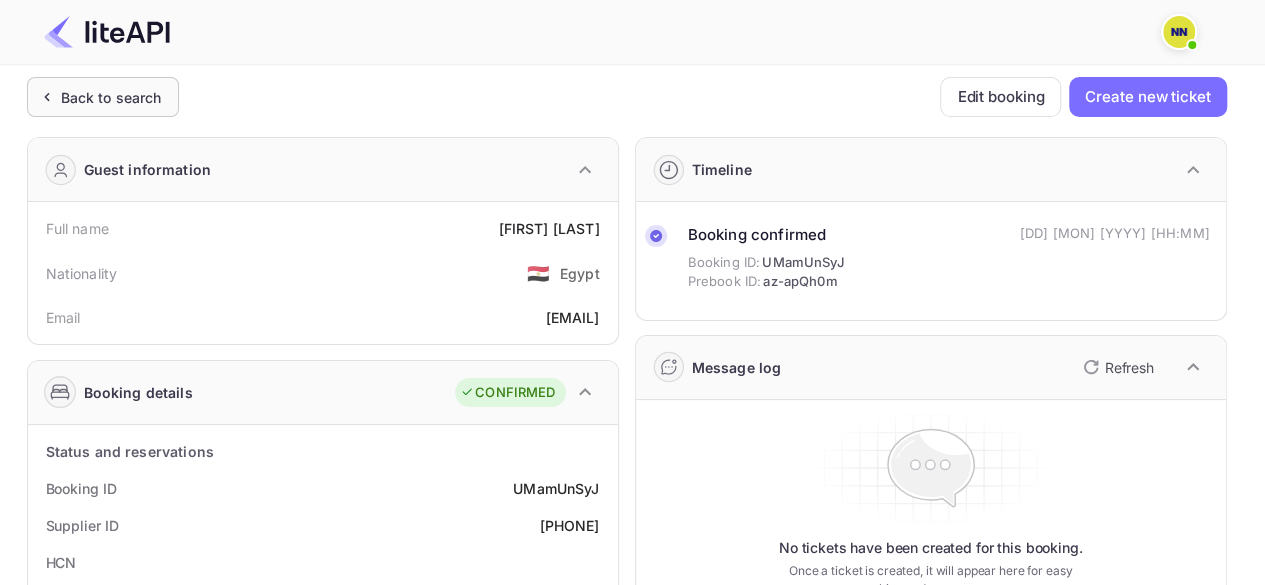 click on "Back to search" at bounding box center [111, 97] 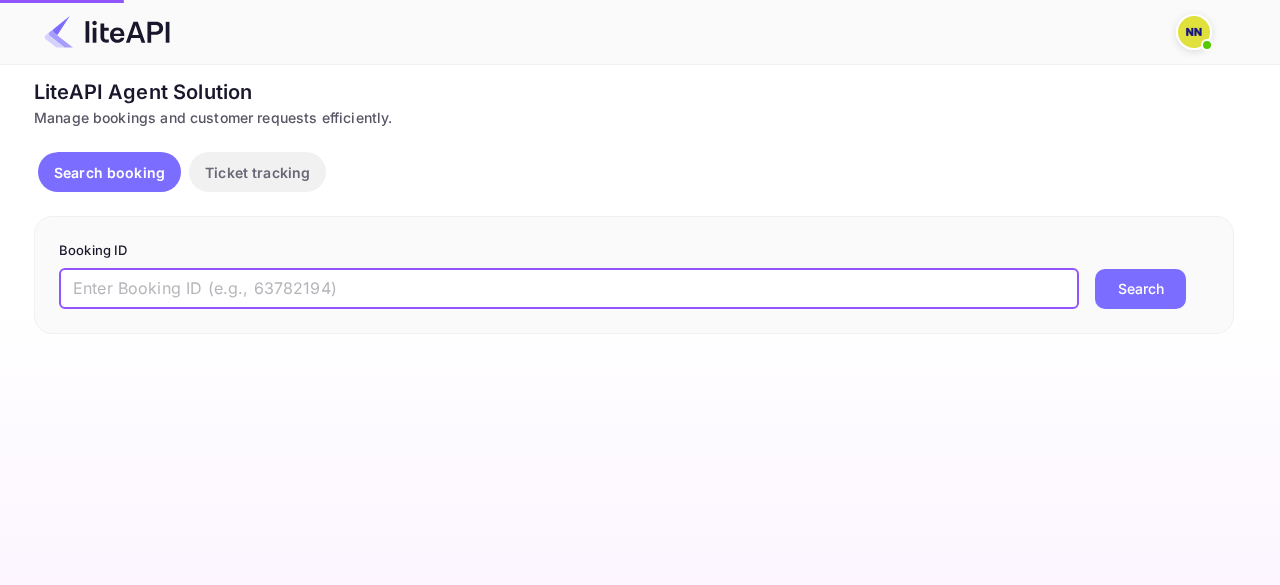 drag, startPoint x: 187, startPoint y: 285, endPoint x: 205, endPoint y: 308, distance: 29.206163 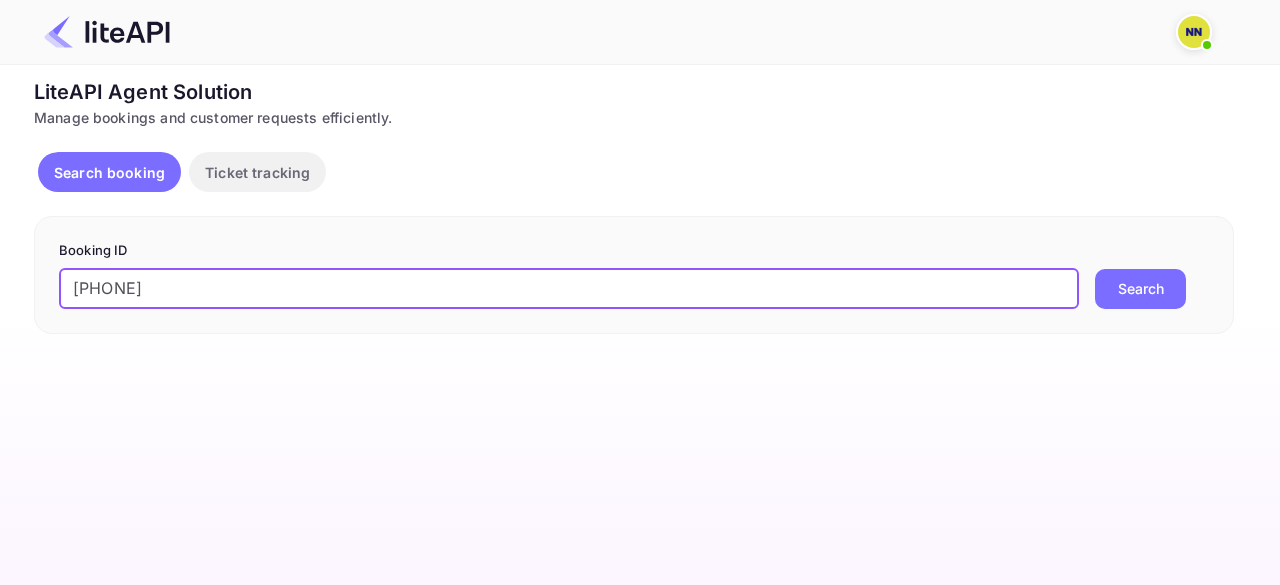 type on "[PHONE]" 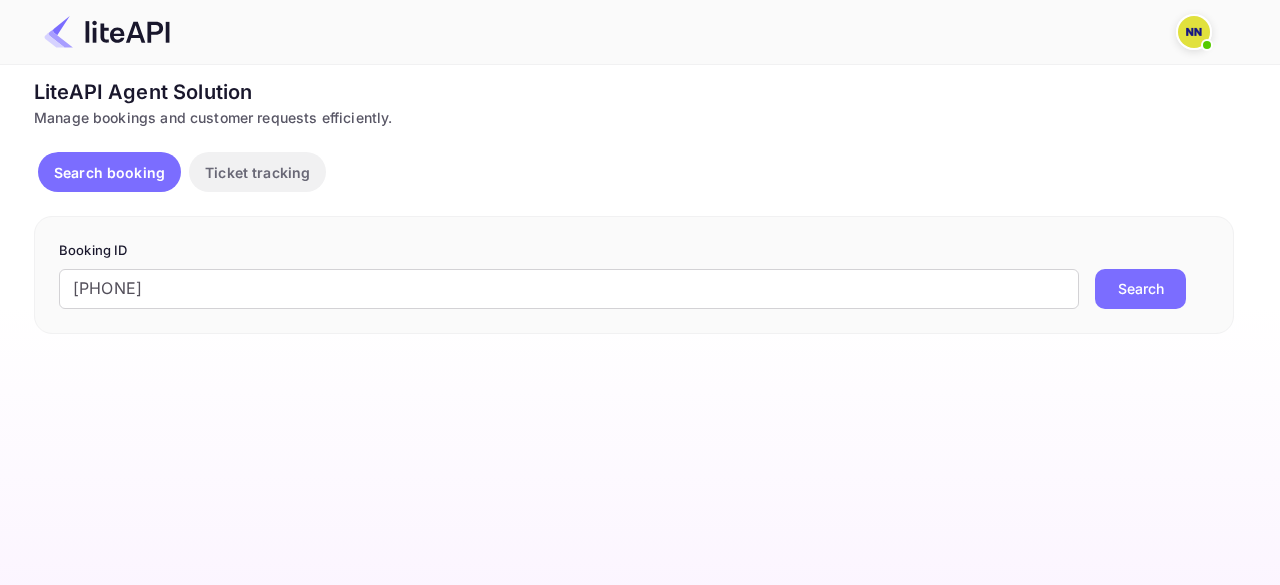 click on "Search" at bounding box center [1140, 289] 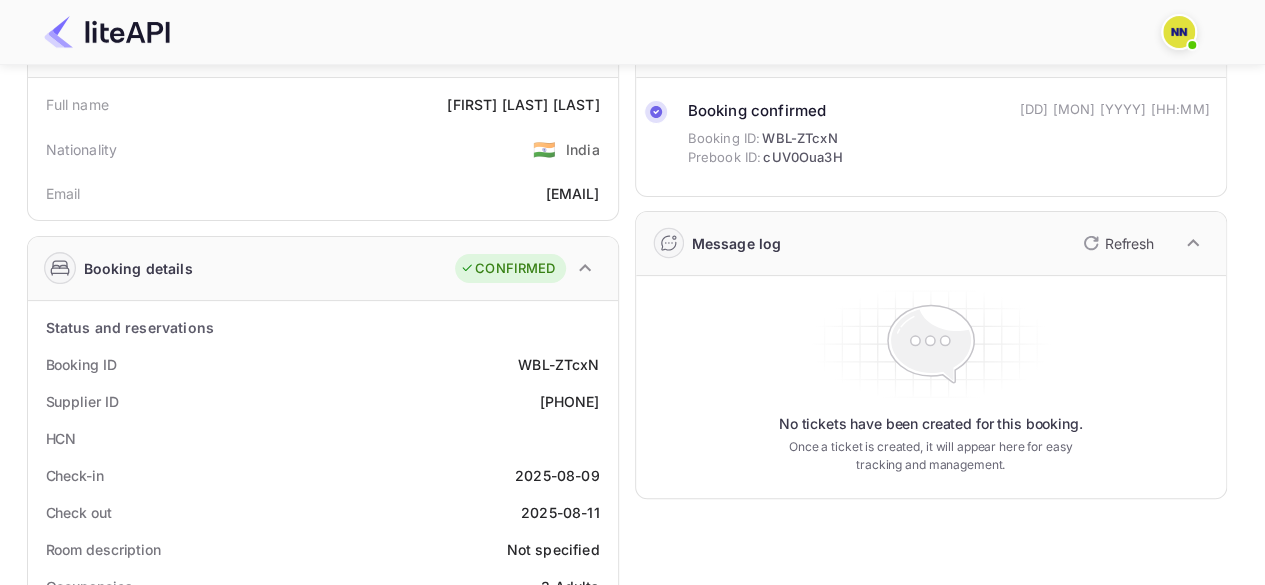 scroll, scrollTop: 0, scrollLeft: 0, axis: both 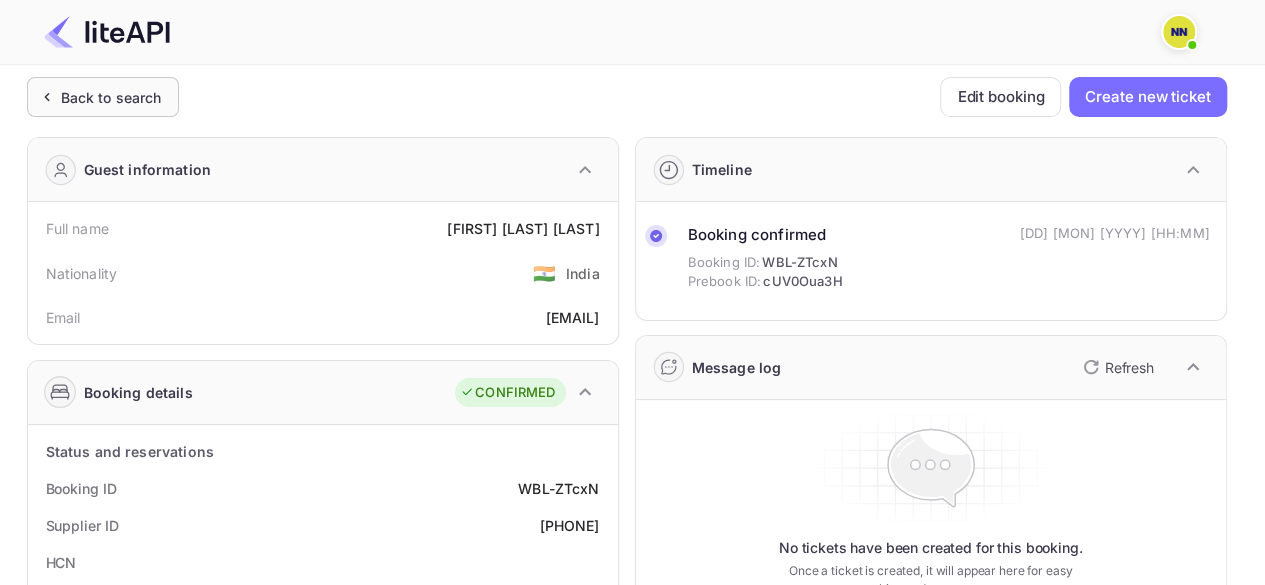 click on "Back to search" at bounding box center (111, 97) 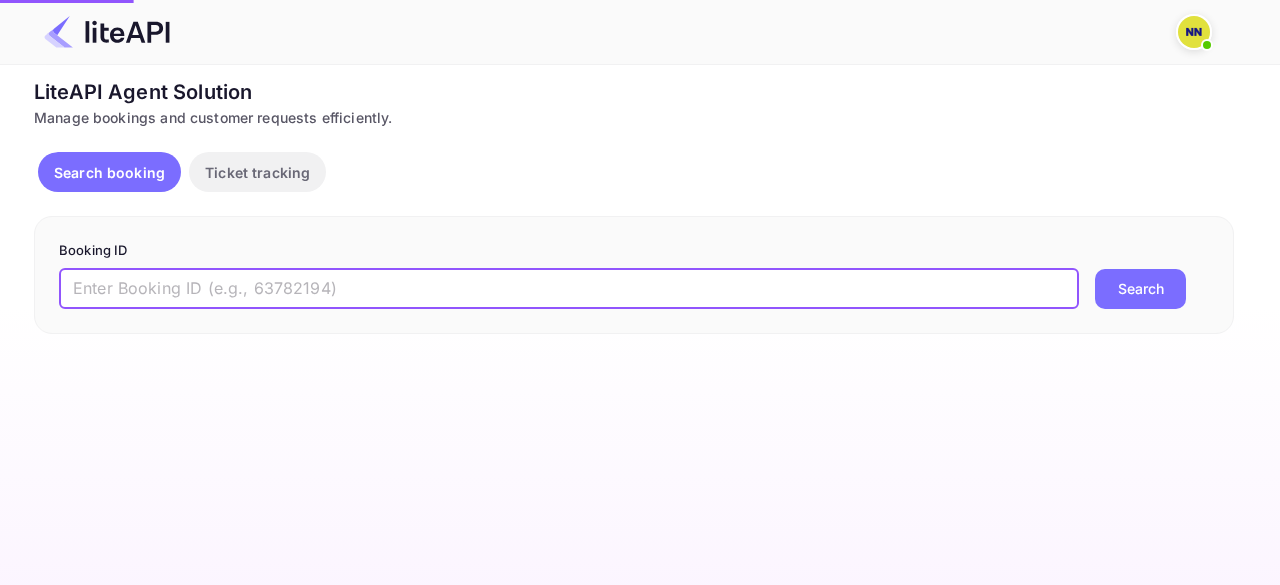 click at bounding box center [569, 289] 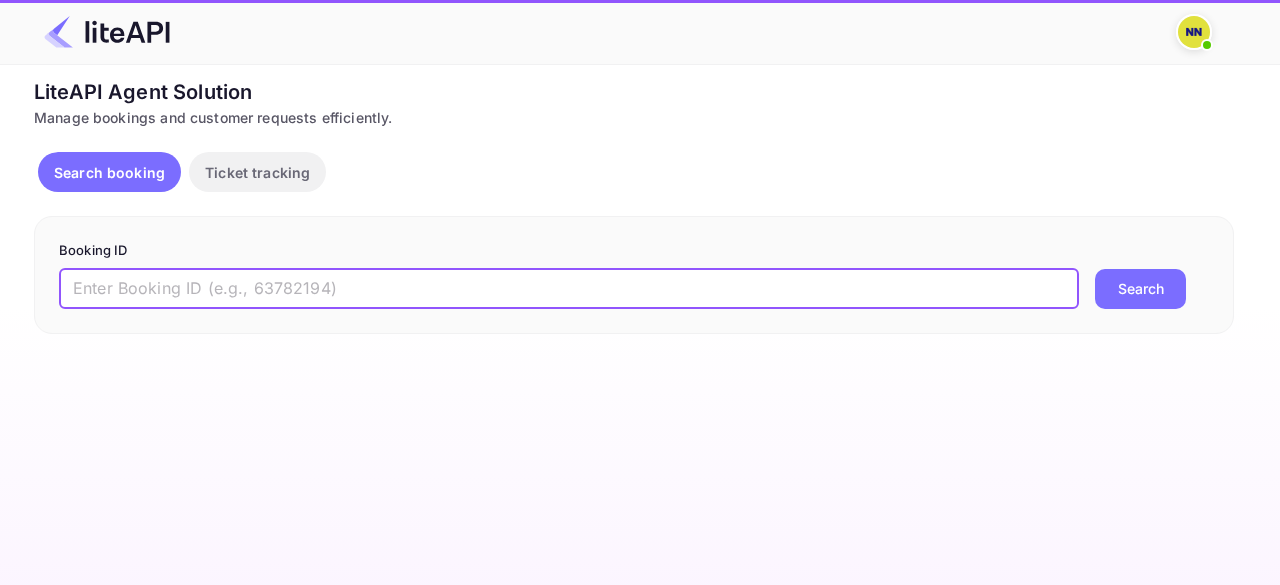 paste on "[PHONE]" 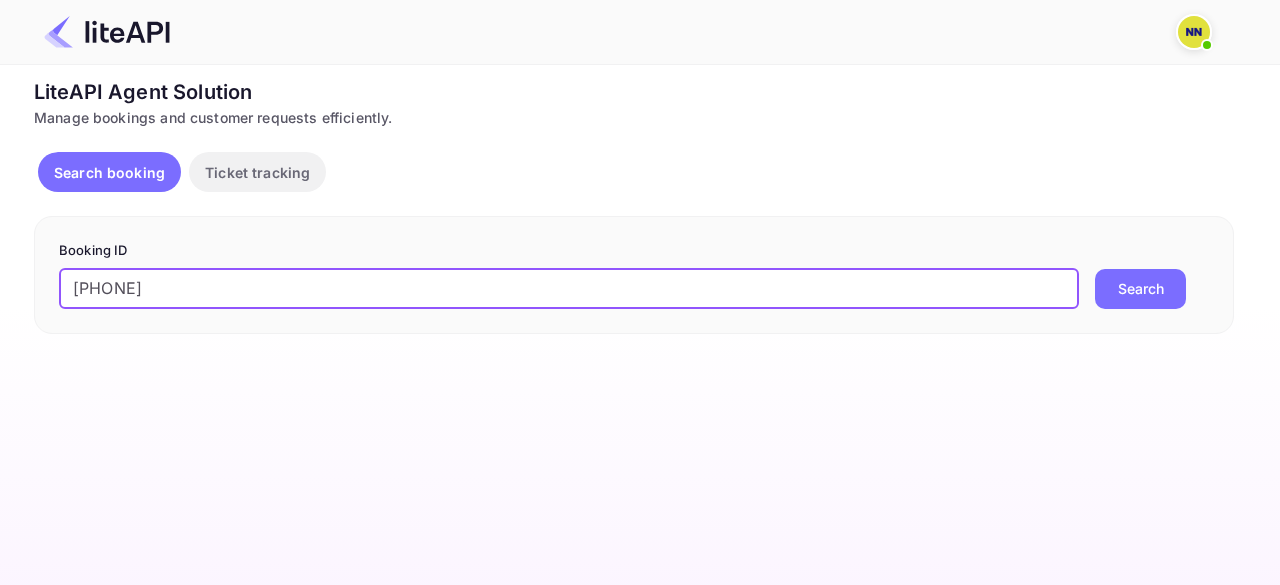 type on "[PHONE]" 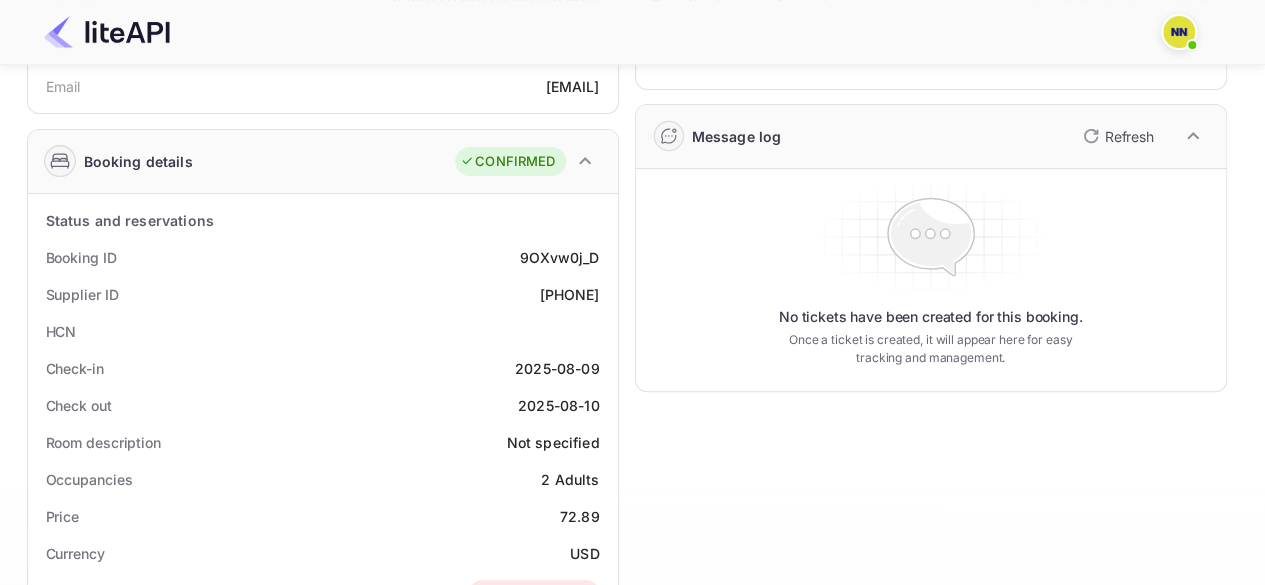 scroll, scrollTop: 0, scrollLeft: 0, axis: both 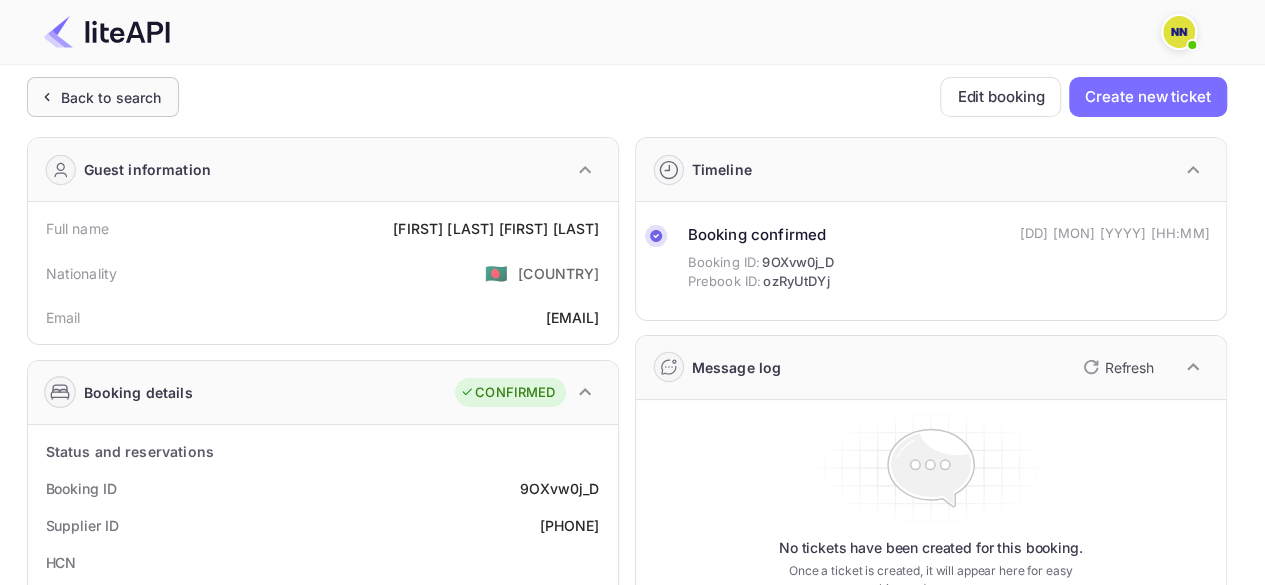 click on "Back to search" at bounding box center (111, 97) 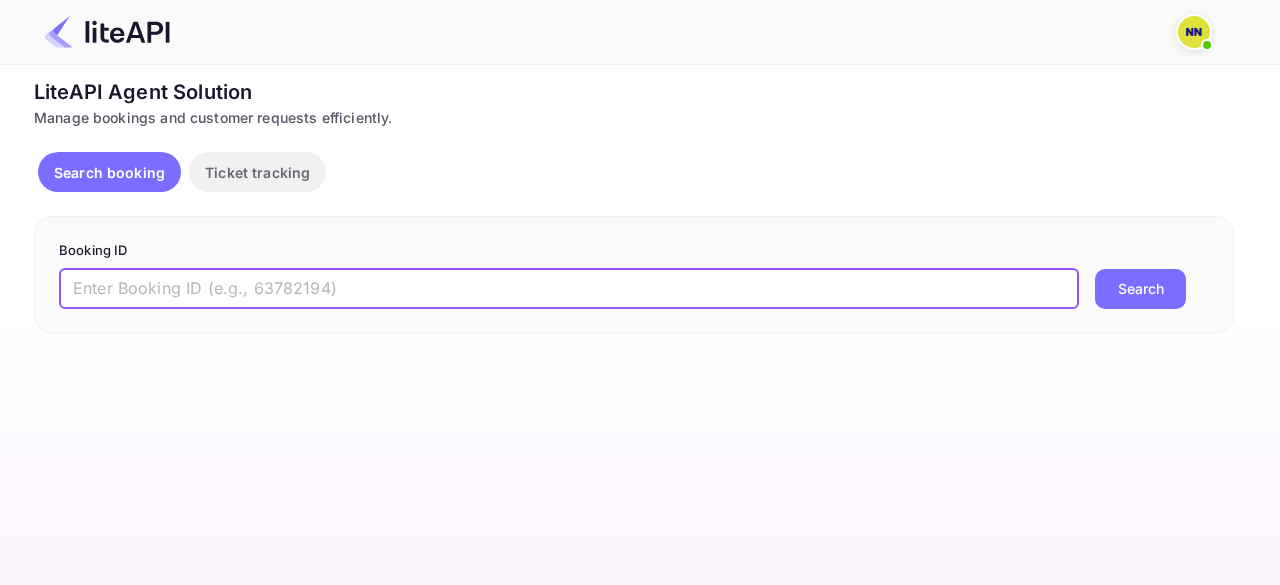 click at bounding box center (569, 289) 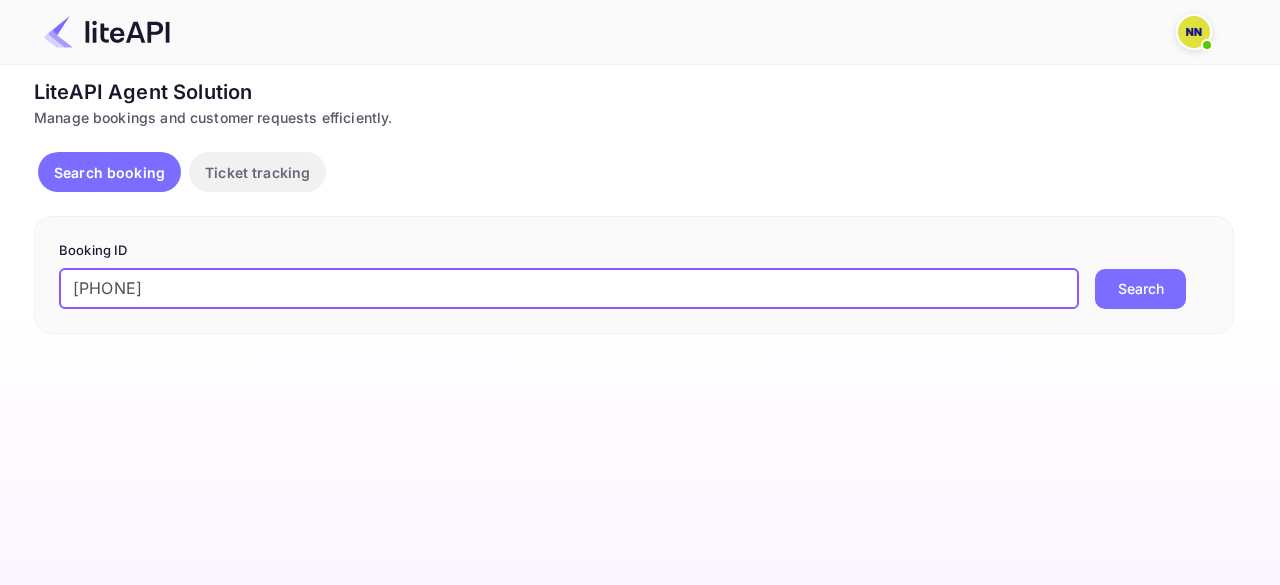 type on "[PHONE]" 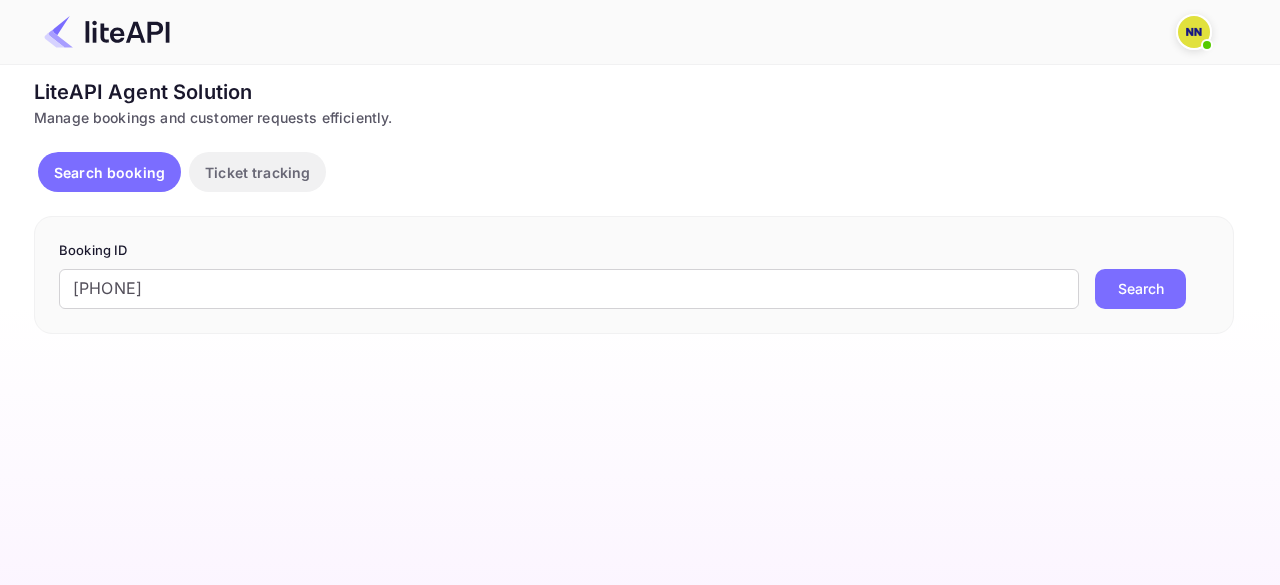 click on "Search" at bounding box center (1140, 289) 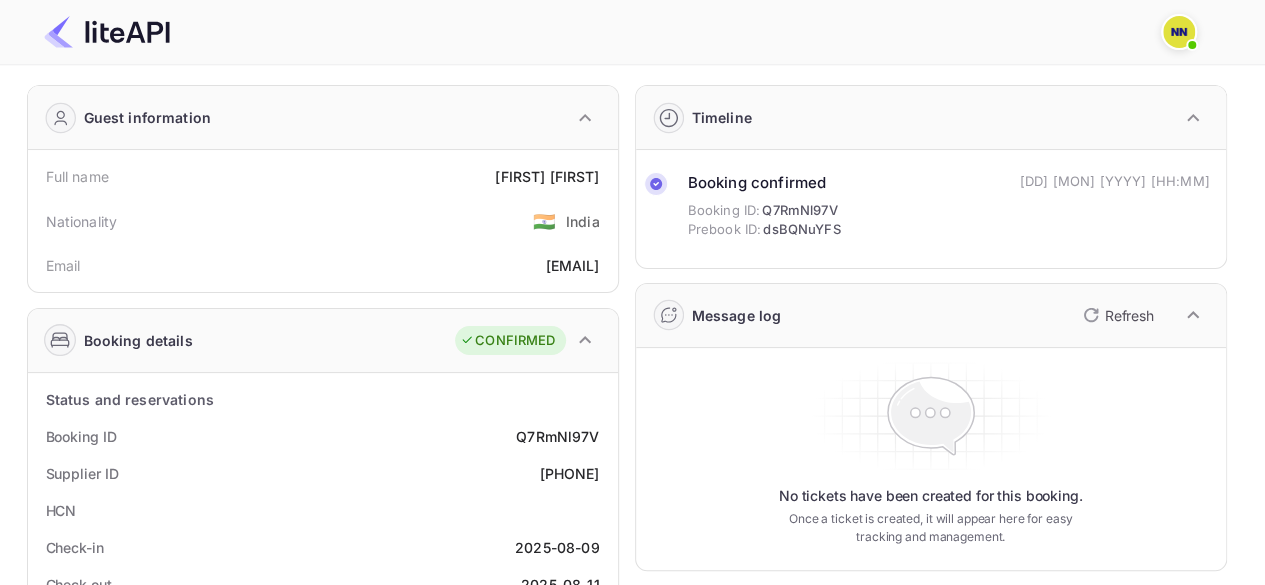 scroll, scrollTop: 0, scrollLeft: 0, axis: both 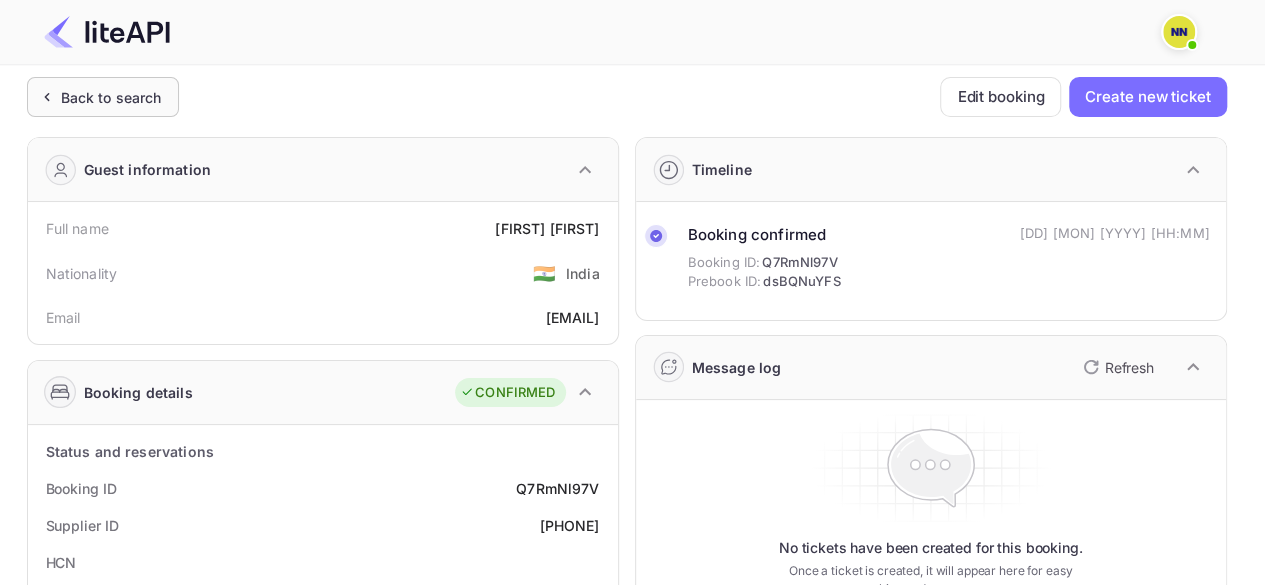 click on "Back to search" at bounding box center [111, 97] 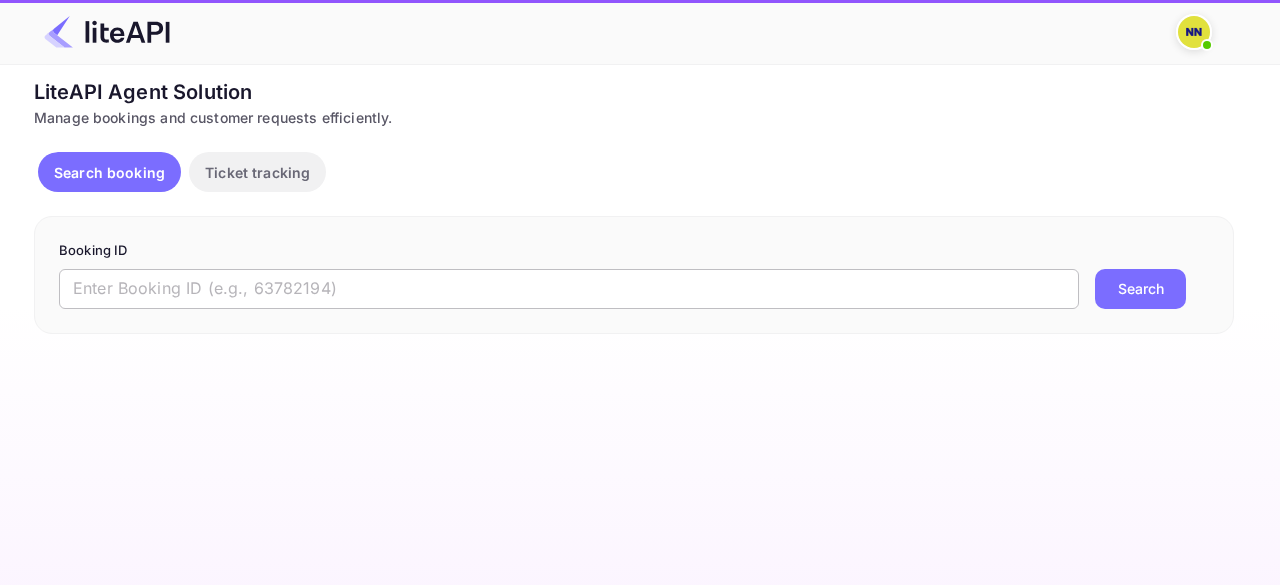 click at bounding box center (569, 289) 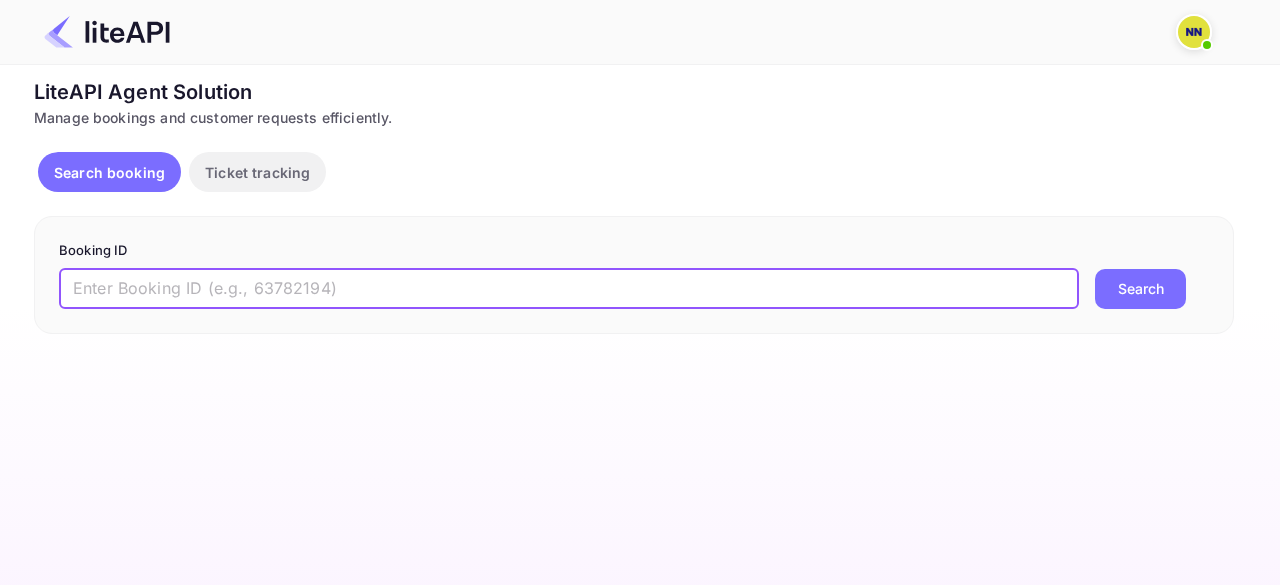 paste on "[PHONE]" 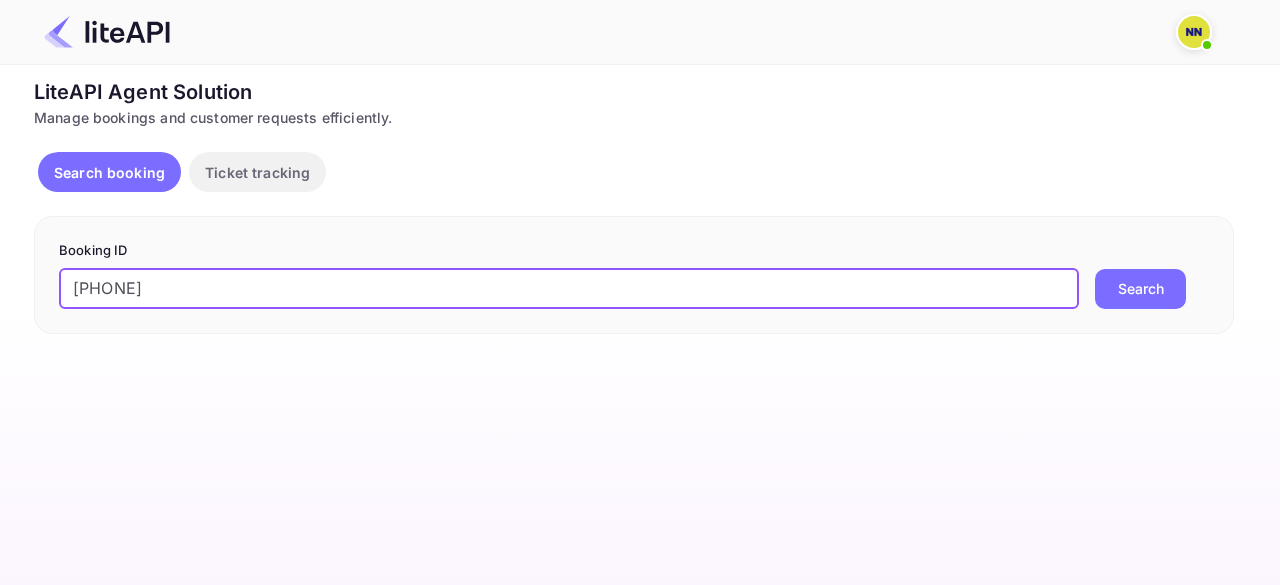 type on "[PHONE]" 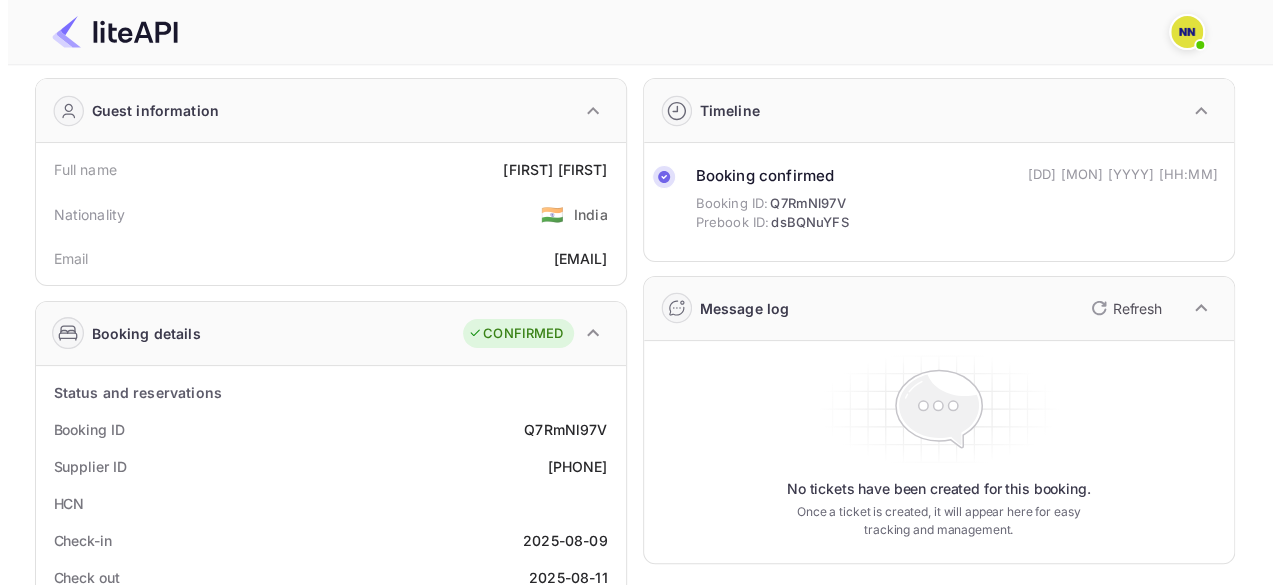 scroll, scrollTop: 0, scrollLeft: 0, axis: both 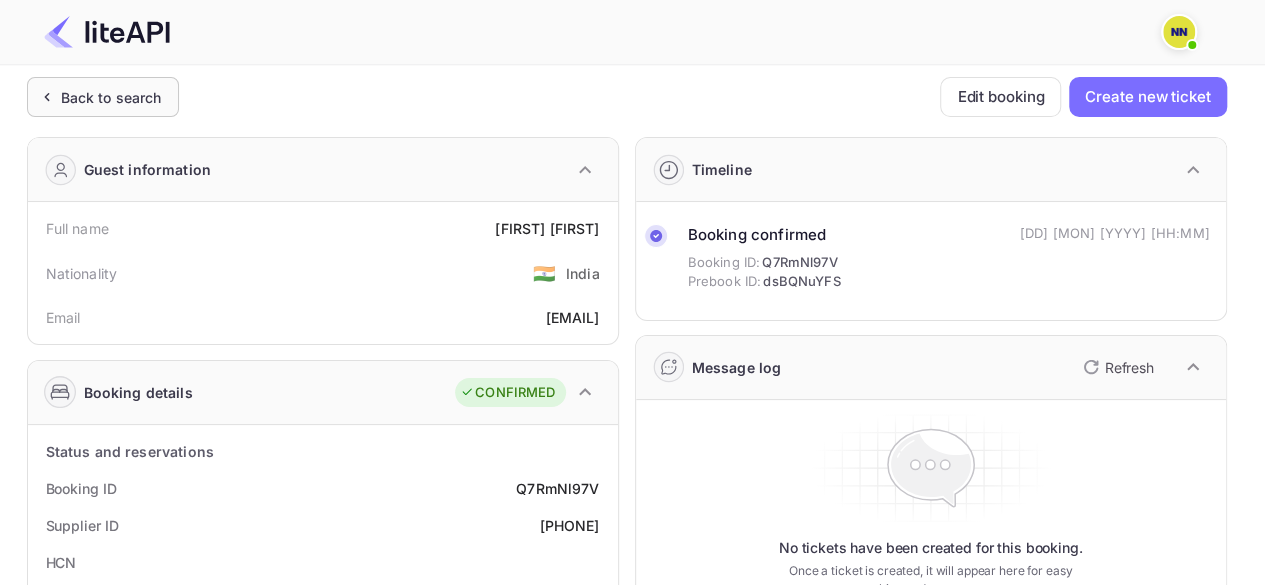 click on "Back to search" at bounding box center (111, 97) 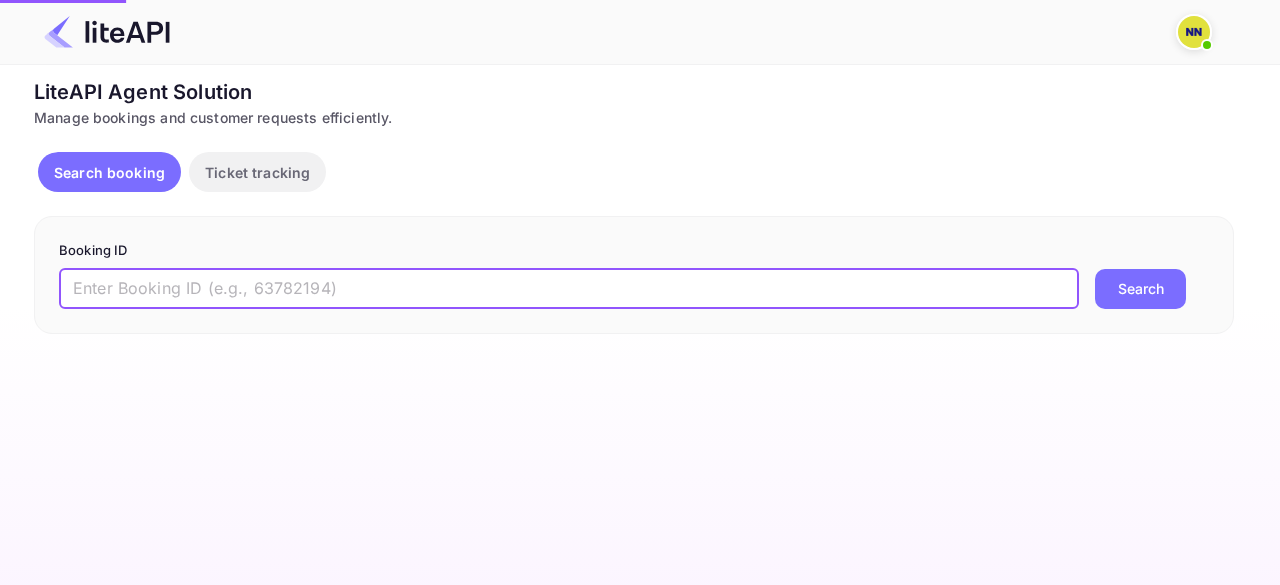 click at bounding box center (569, 289) 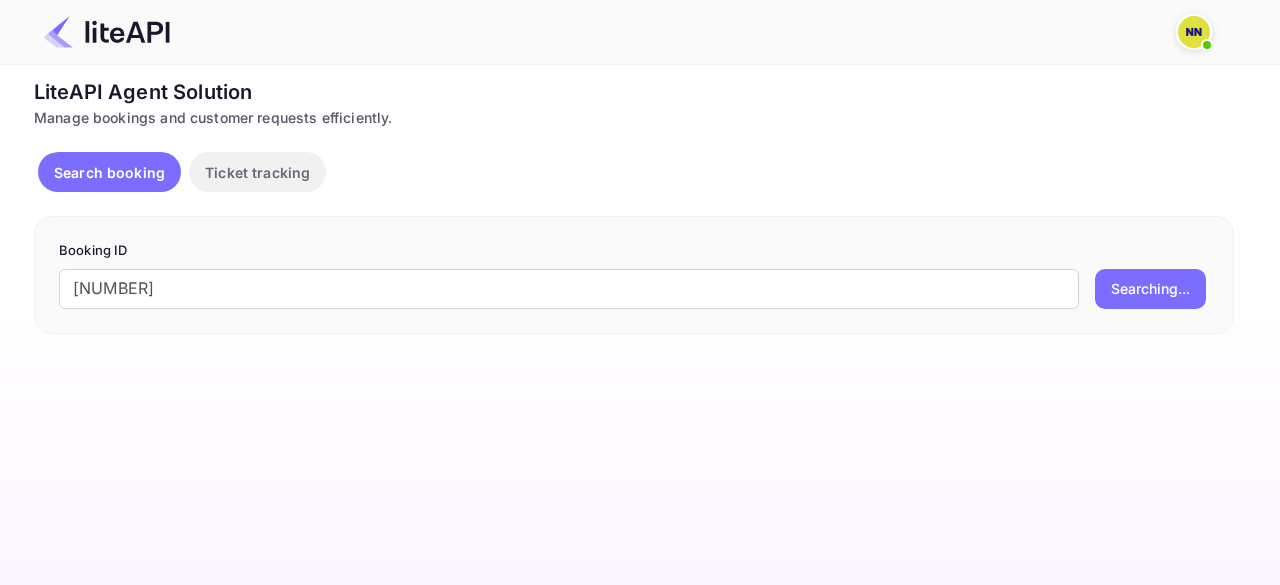 scroll, scrollTop: 0, scrollLeft: 0, axis: both 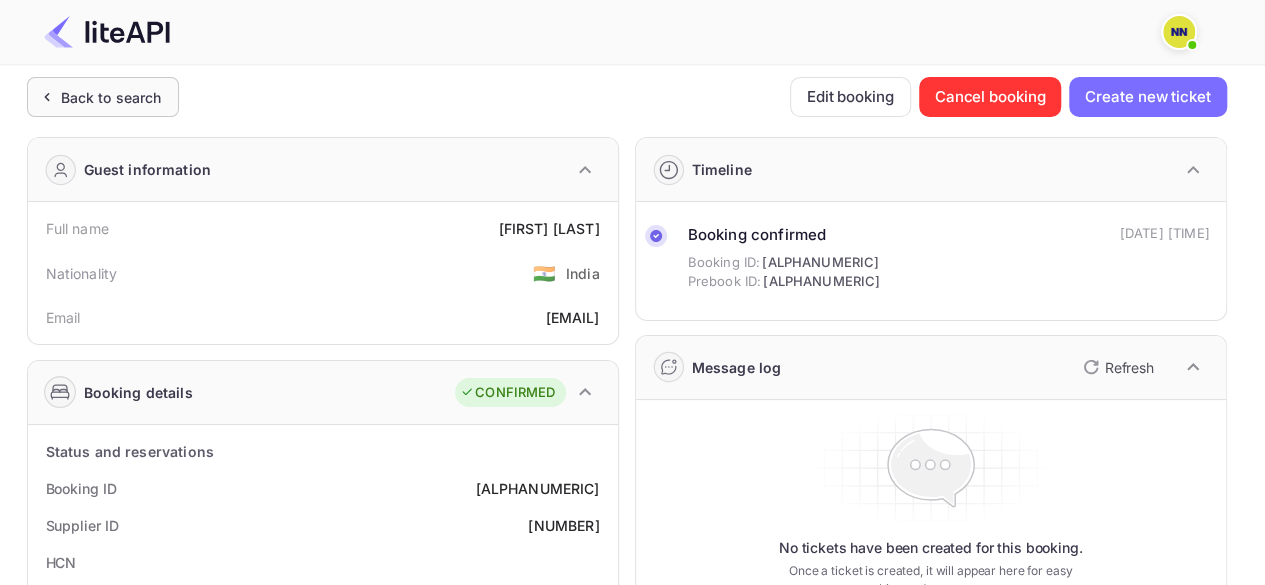 click on "Back to search" at bounding box center [111, 97] 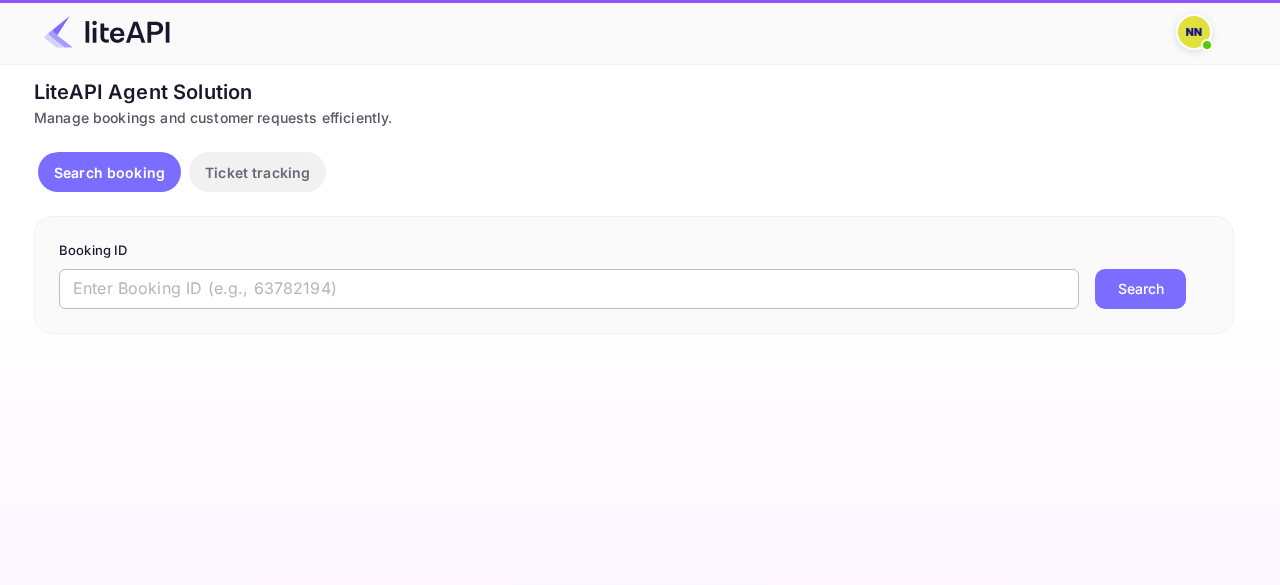 click at bounding box center [569, 289] 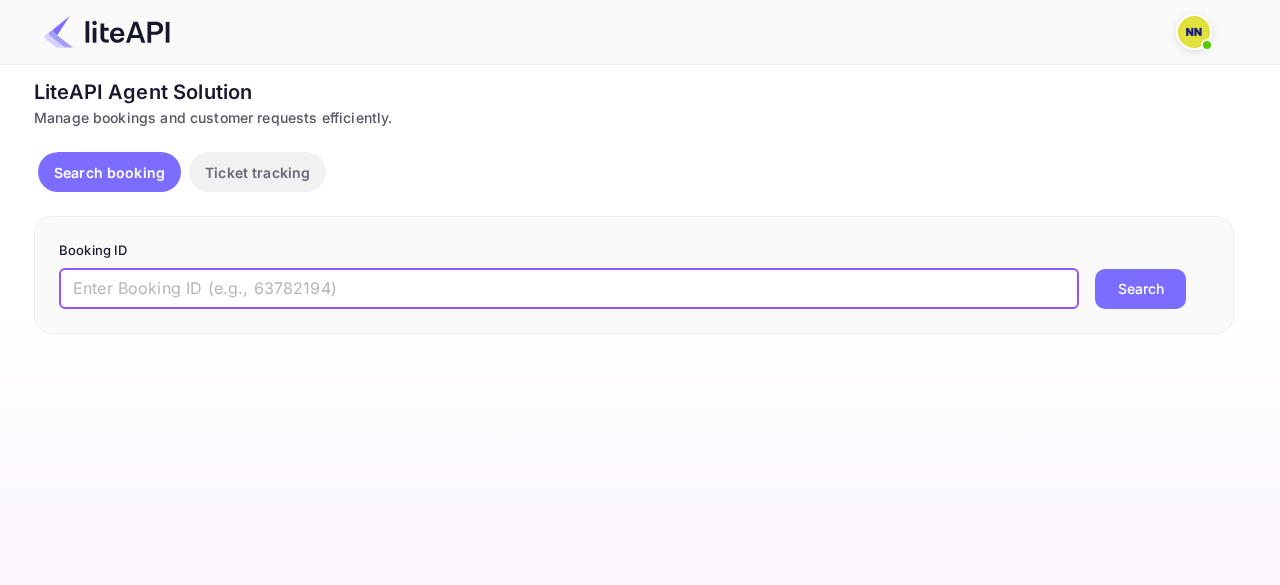 paste on "[NUMBER]" 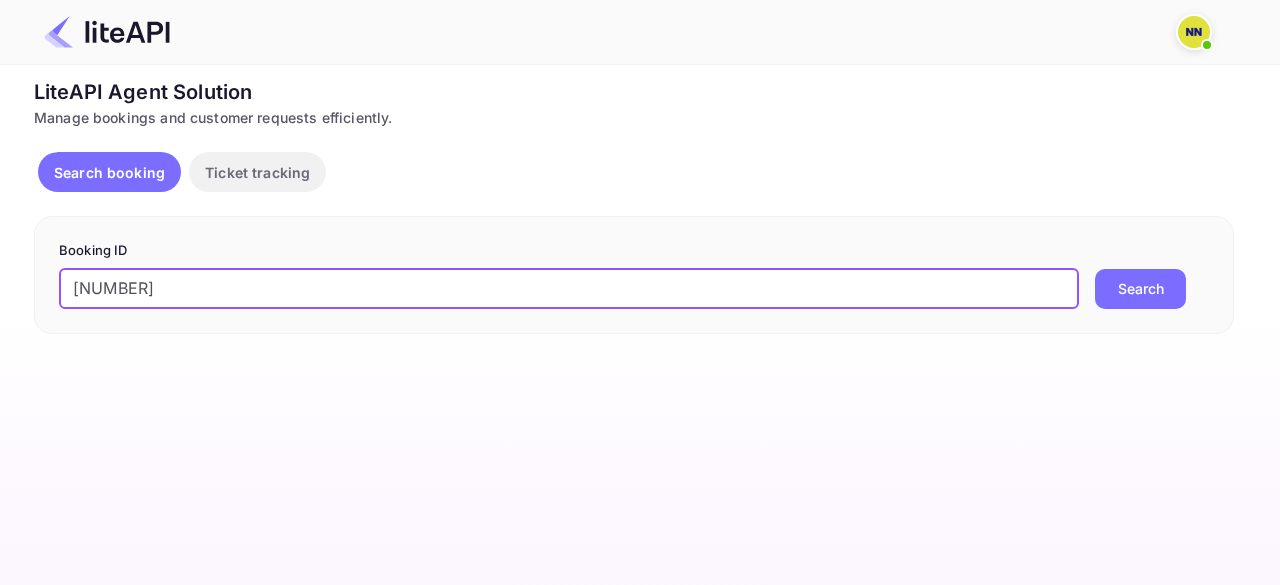 type on "[NUMBER]" 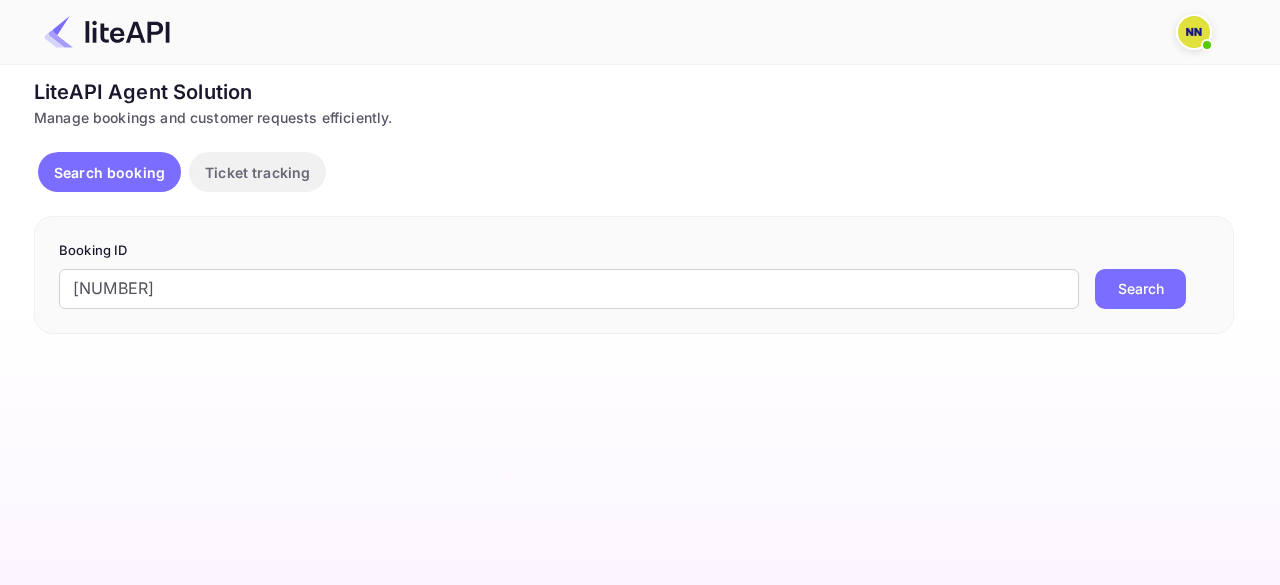 click on "Search" at bounding box center (1140, 289) 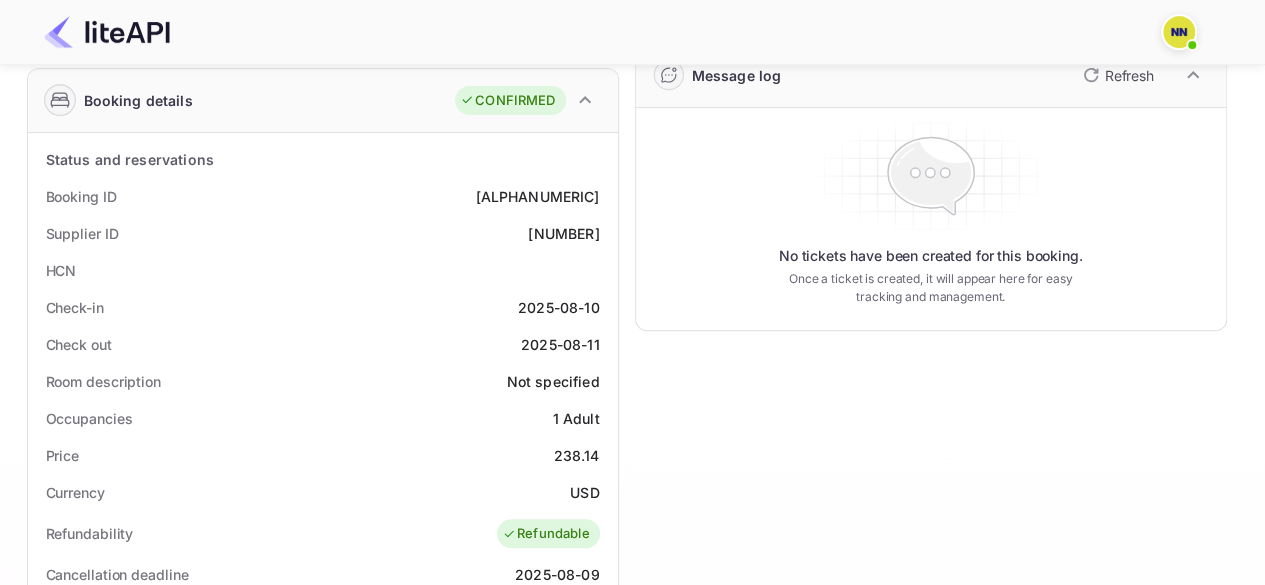scroll, scrollTop: 0, scrollLeft: 0, axis: both 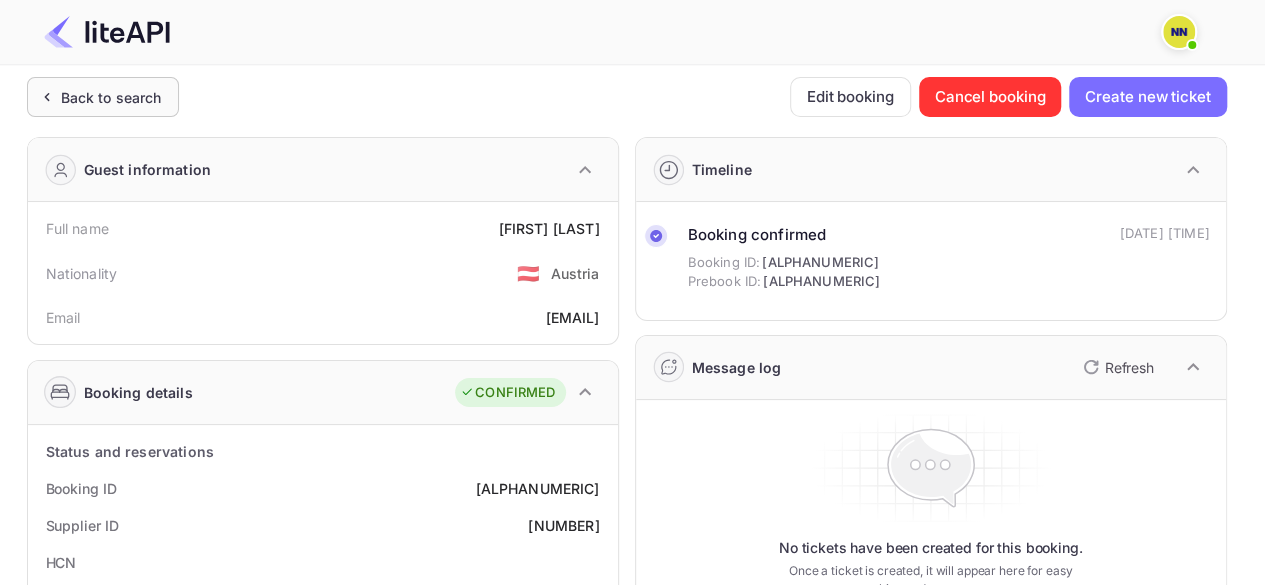 click on "Back to search" at bounding box center (111, 97) 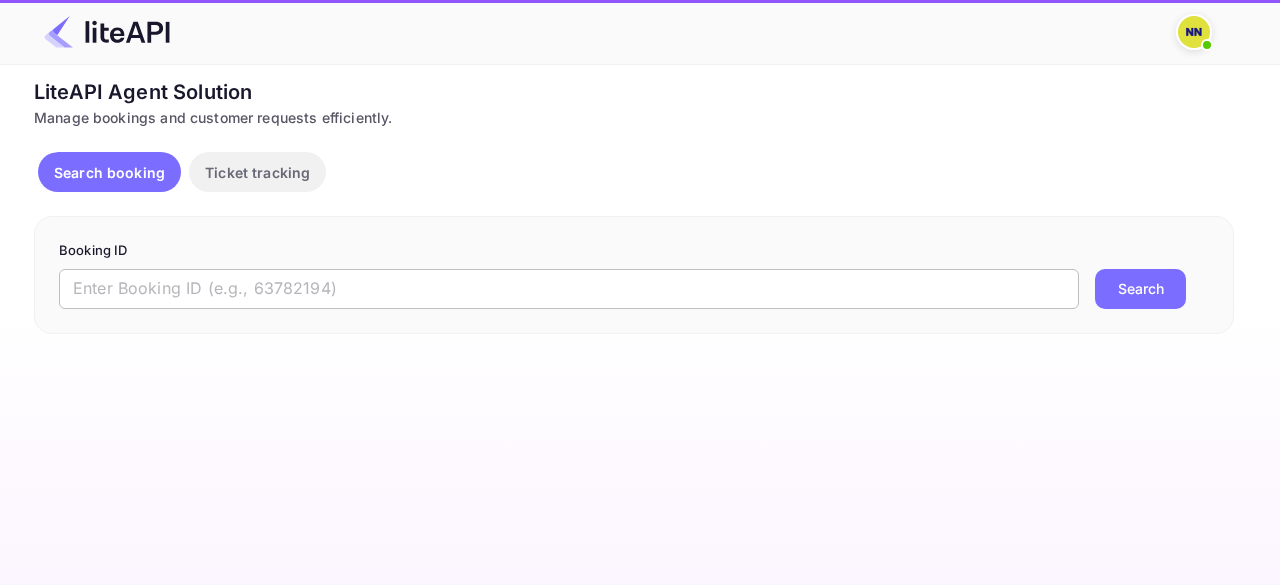 click at bounding box center [569, 289] 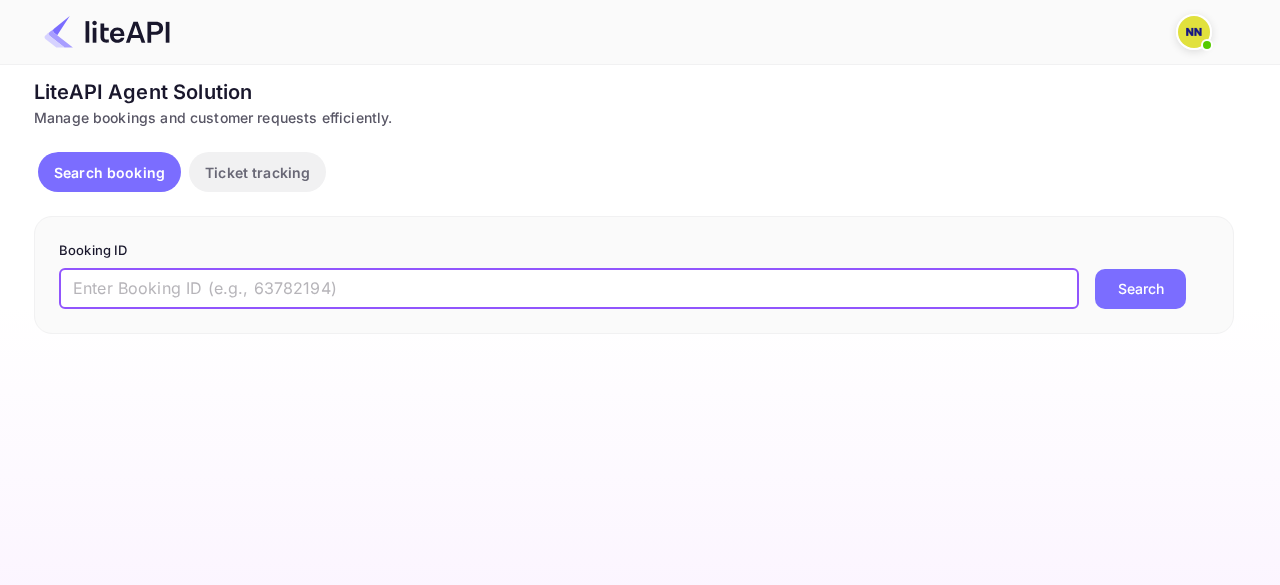 paste on "[NUMBER]" 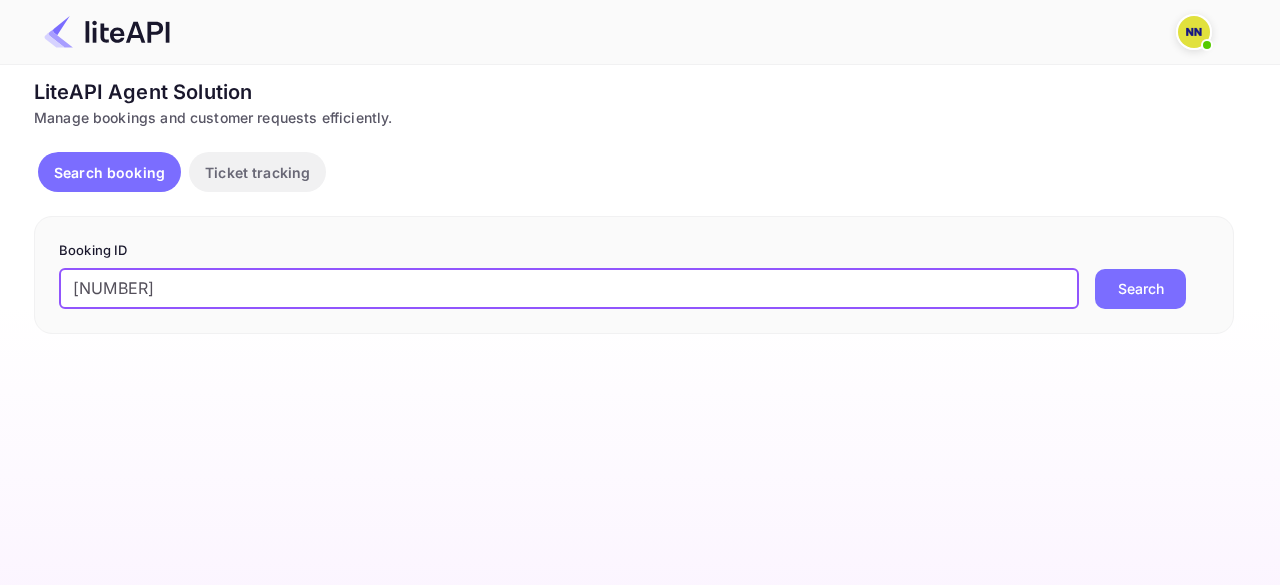 type on "[NUMBER]" 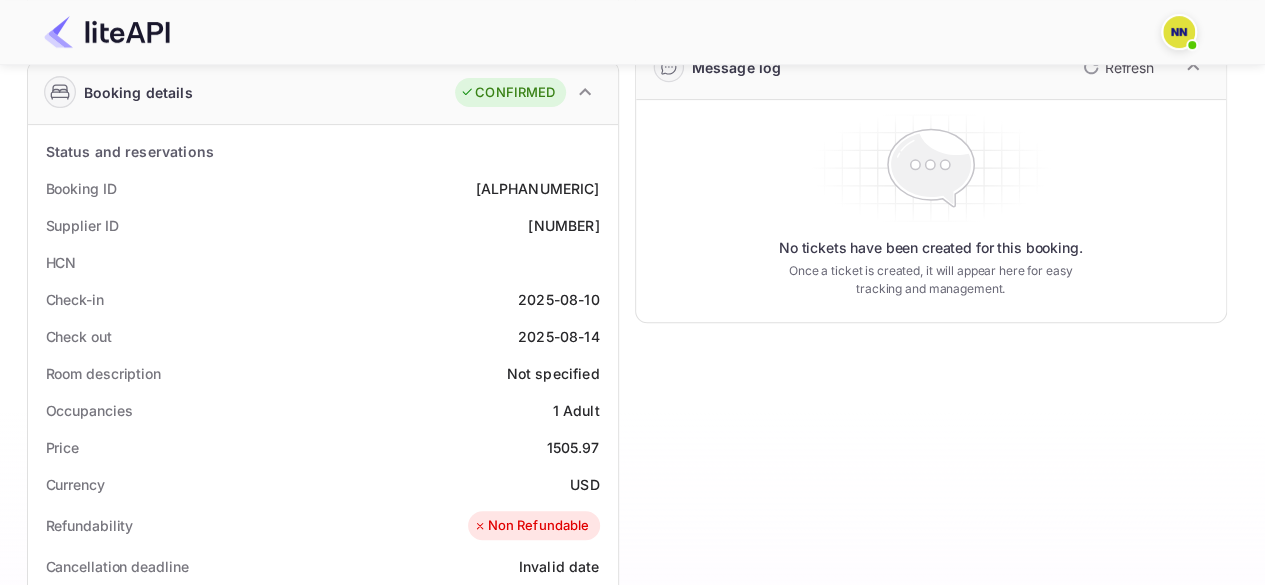 scroll, scrollTop: 0, scrollLeft: 0, axis: both 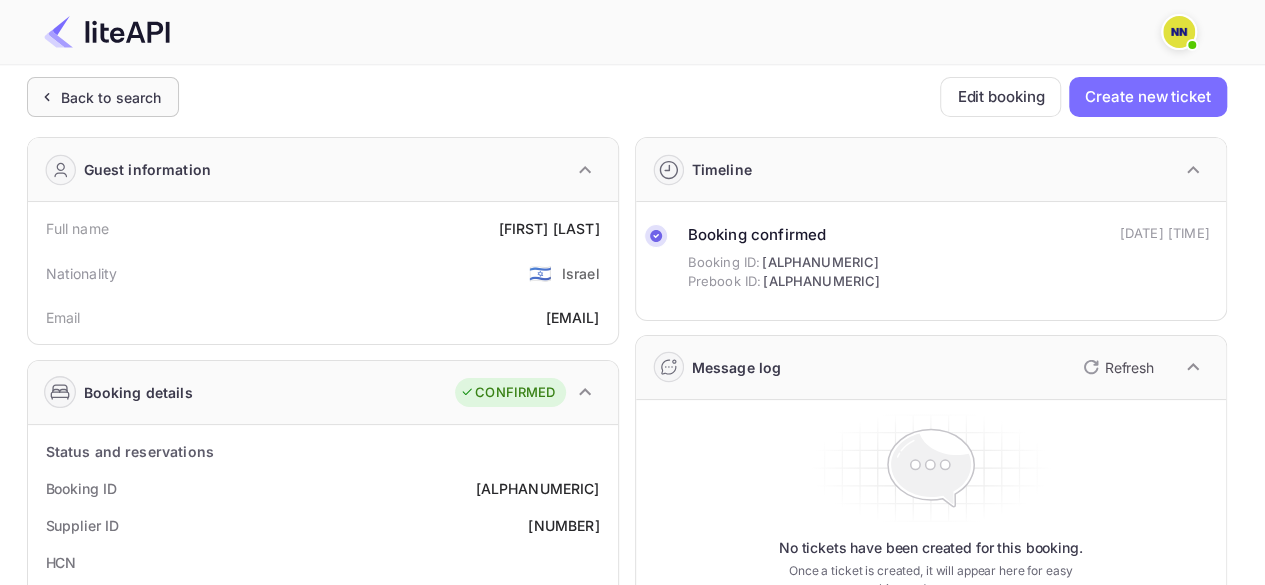 click on "Back to search" at bounding box center [103, 97] 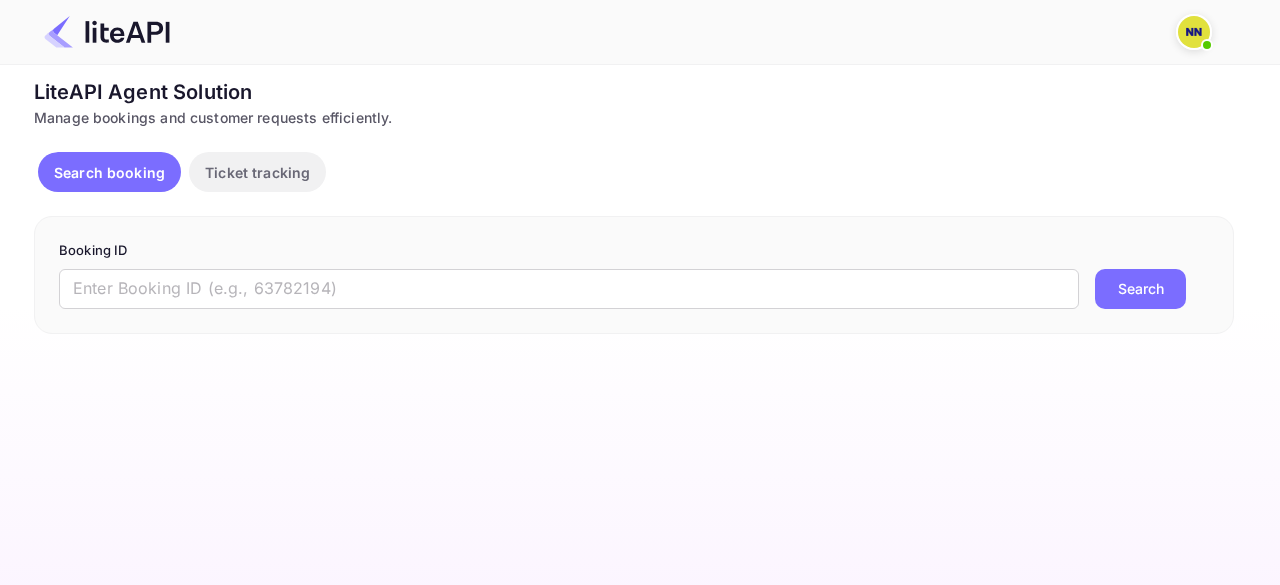 click on "Booking ID ​ Search" at bounding box center [634, 275] 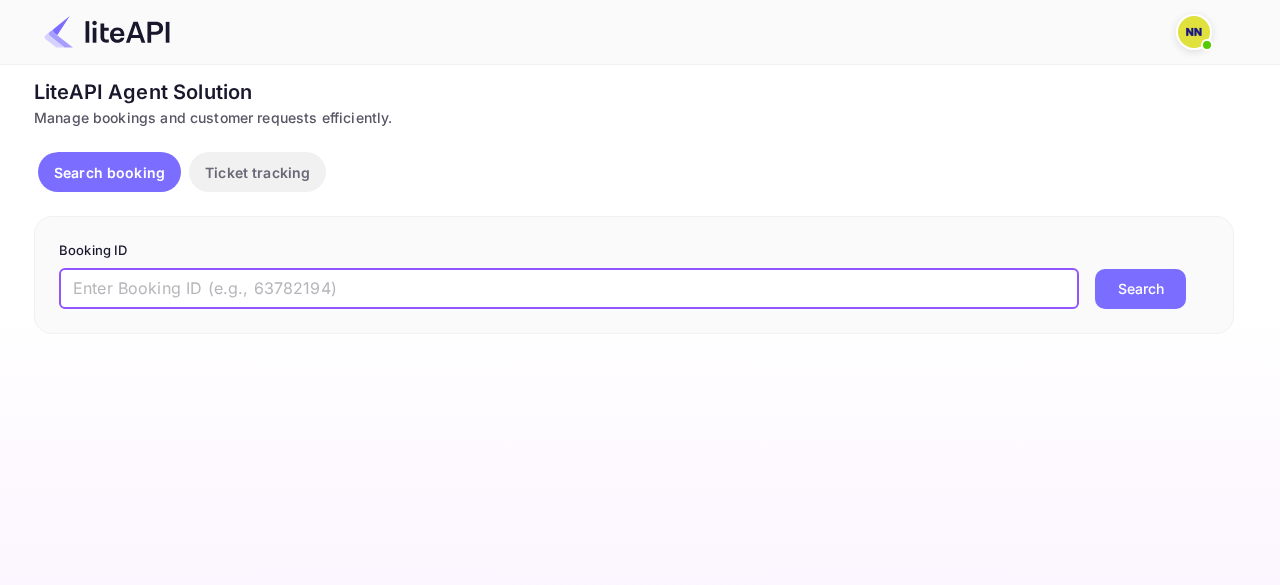 click at bounding box center (569, 289) 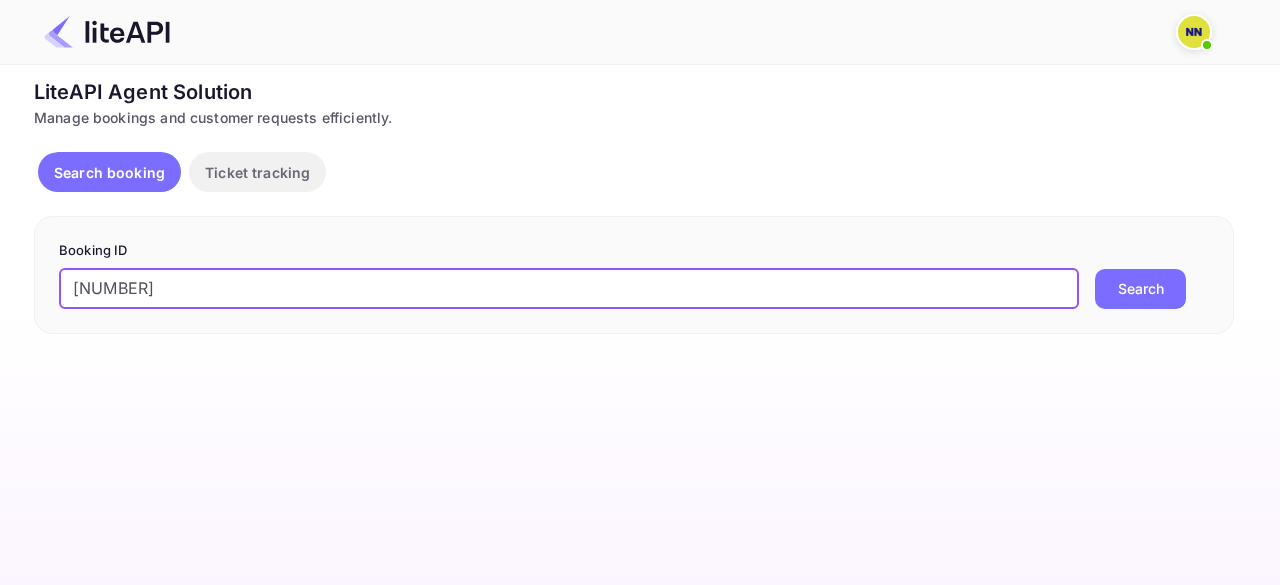 type on "8785791" 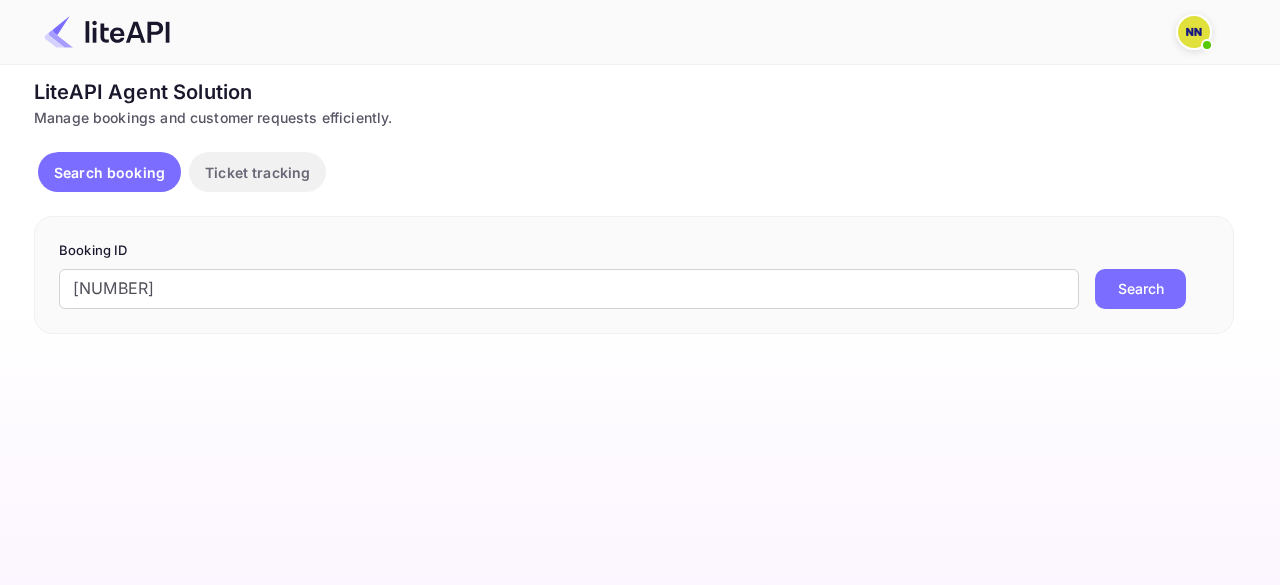 click on "Search" at bounding box center [1140, 289] 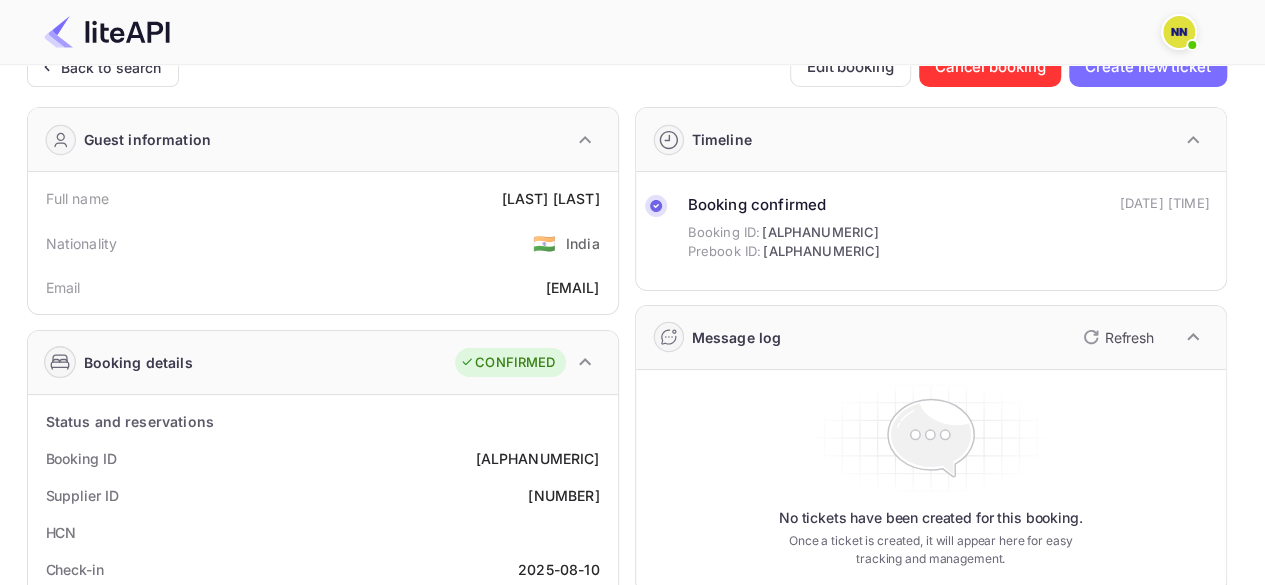 scroll, scrollTop: 0, scrollLeft: 0, axis: both 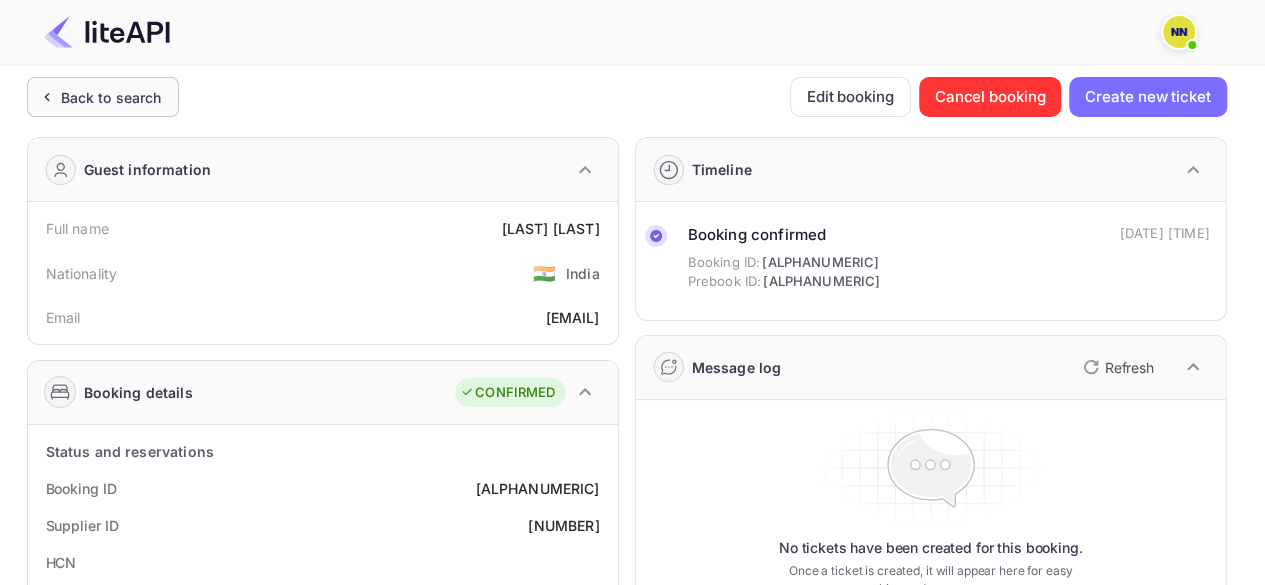 click on "Back to search" at bounding box center (103, 97) 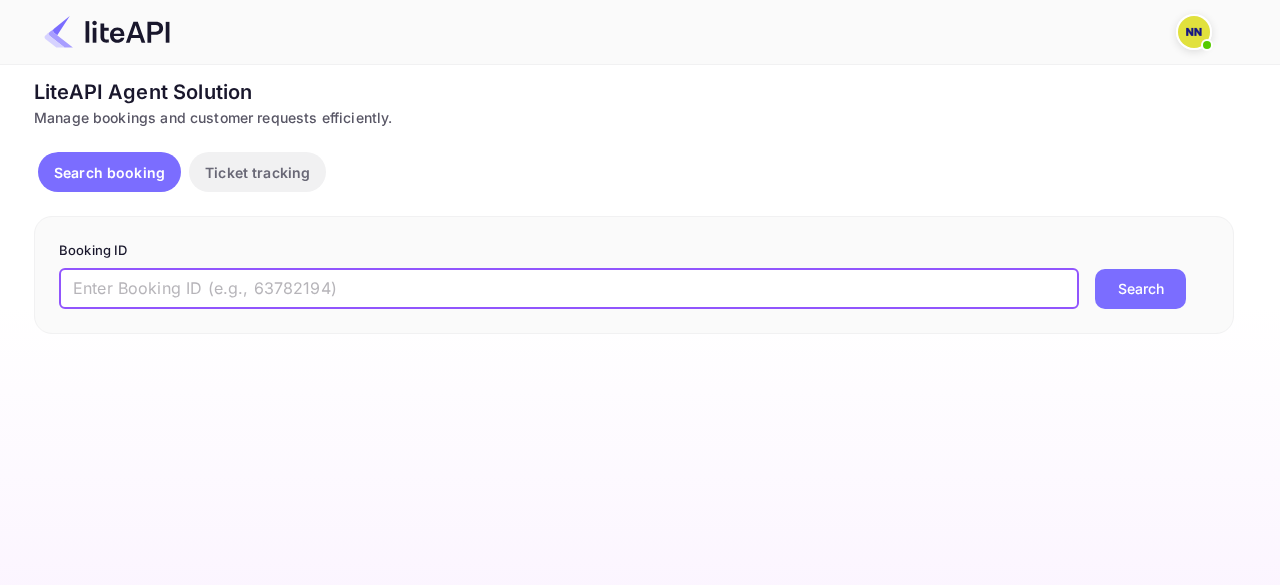 click at bounding box center [569, 289] 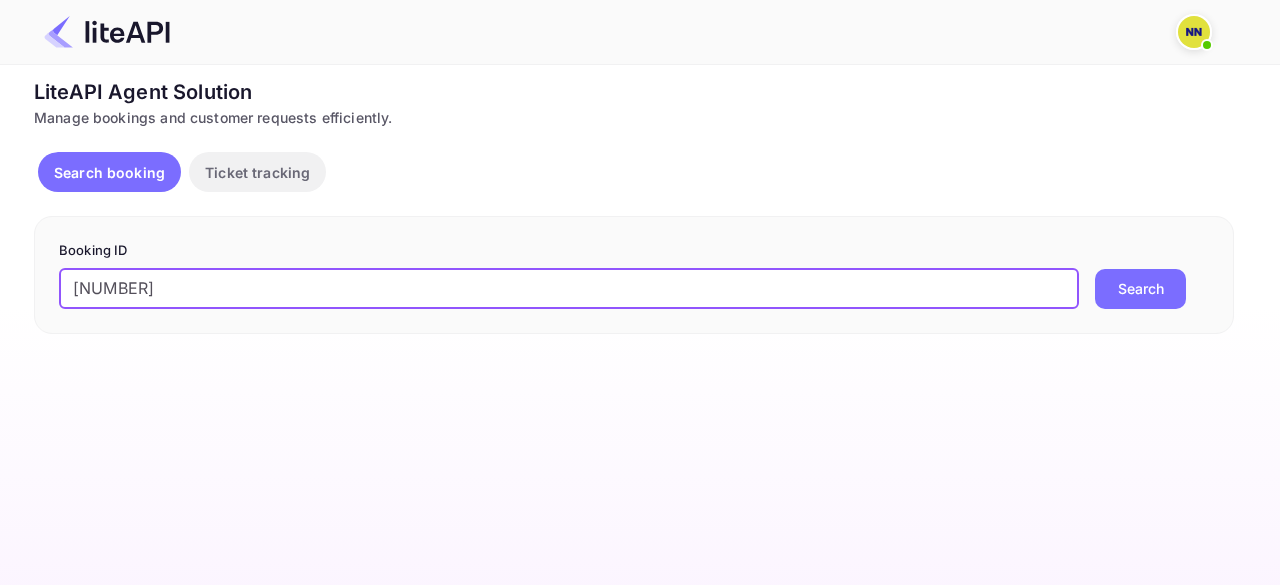 type on "8784790" 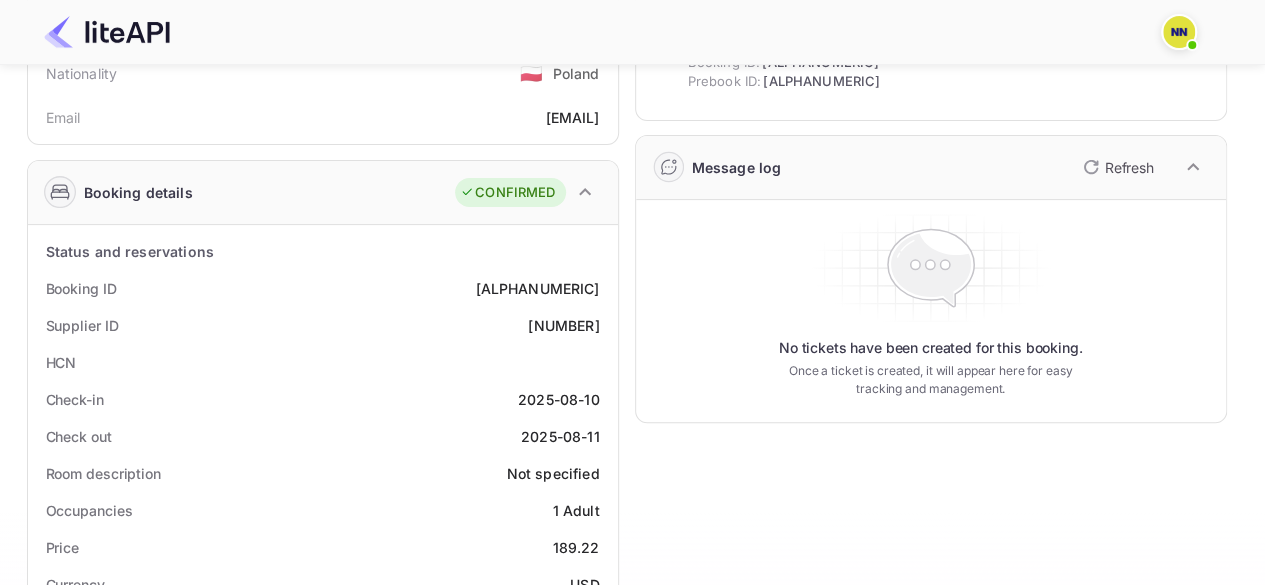 scroll, scrollTop: 0, scrollLeft: 0, axis: both 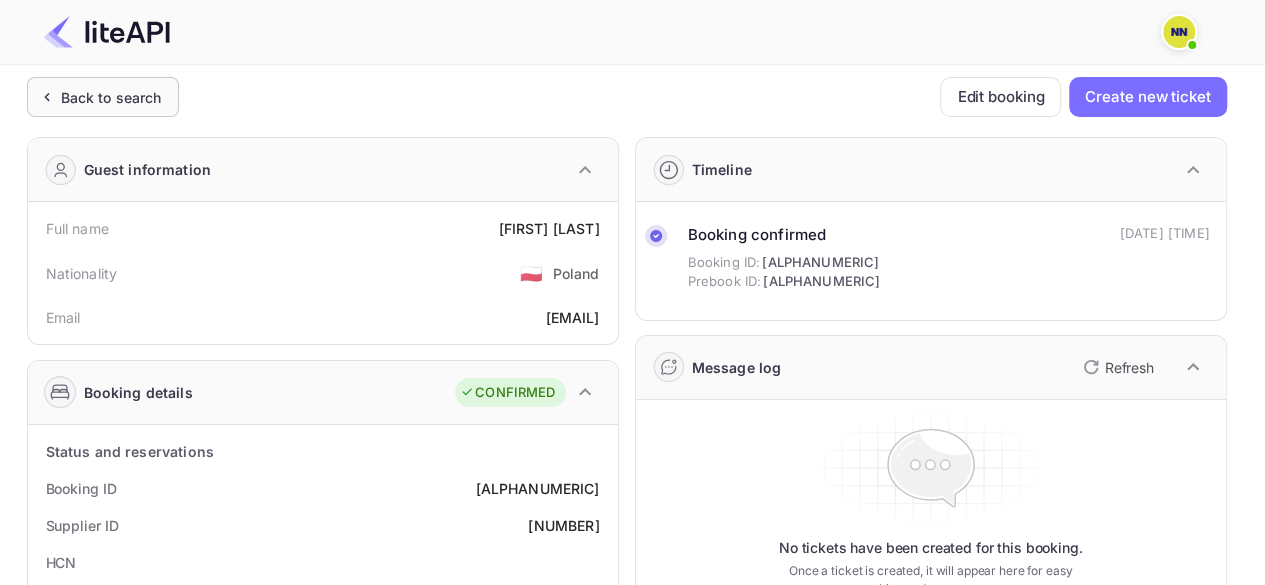click on "Back to search" at bounding box center (103, 97) 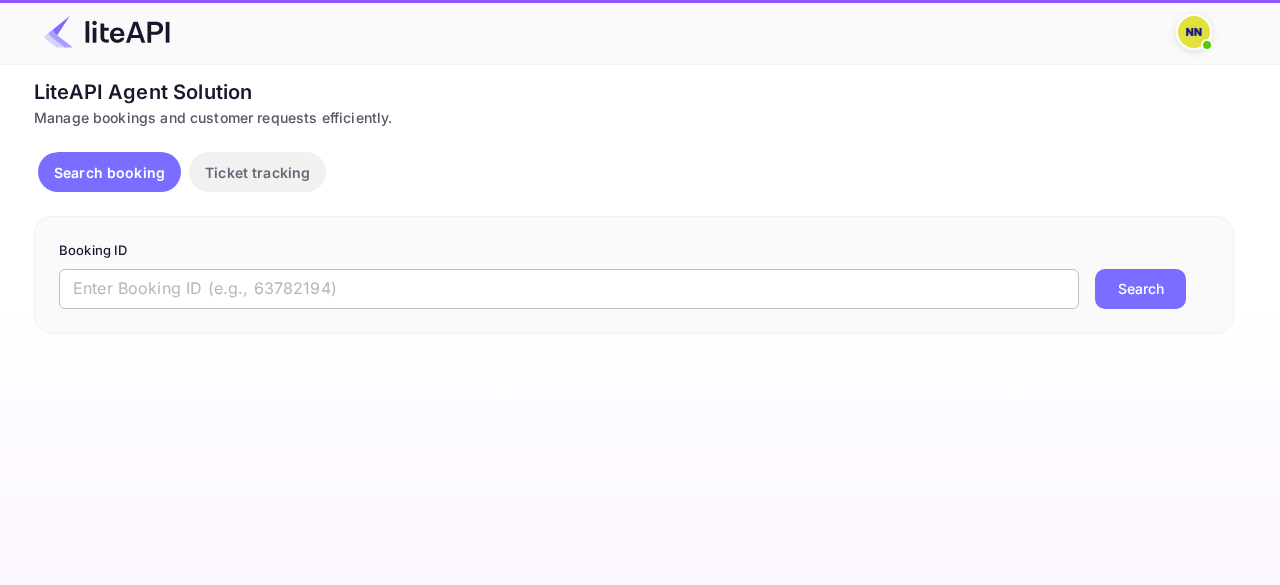 click at bounding box center (569, 289) 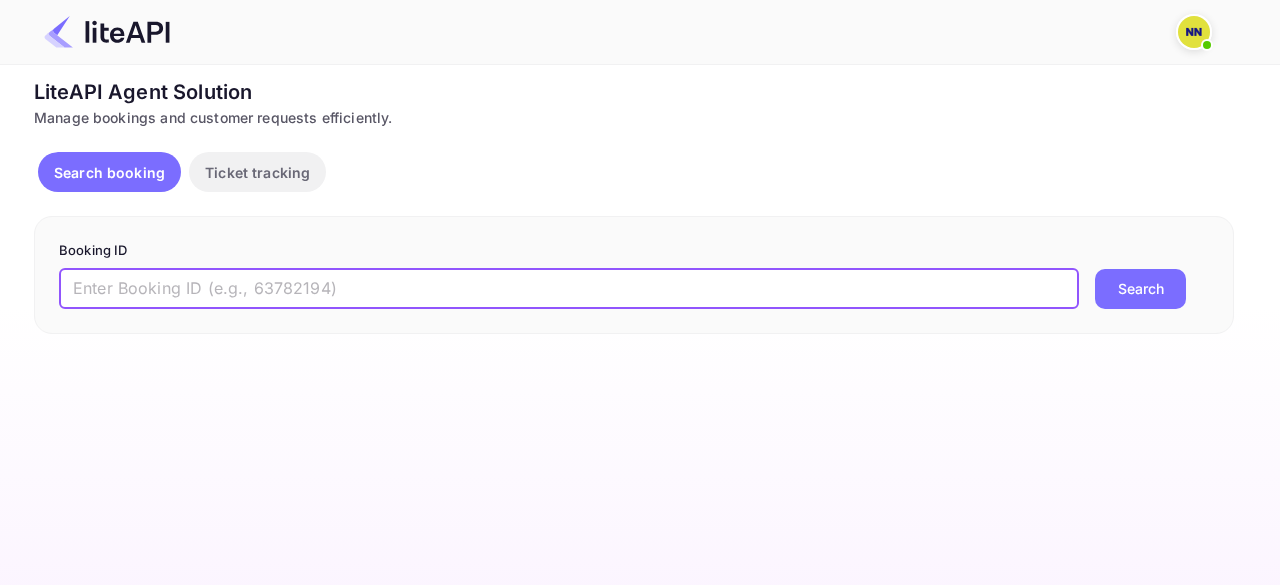paste on "8761220" 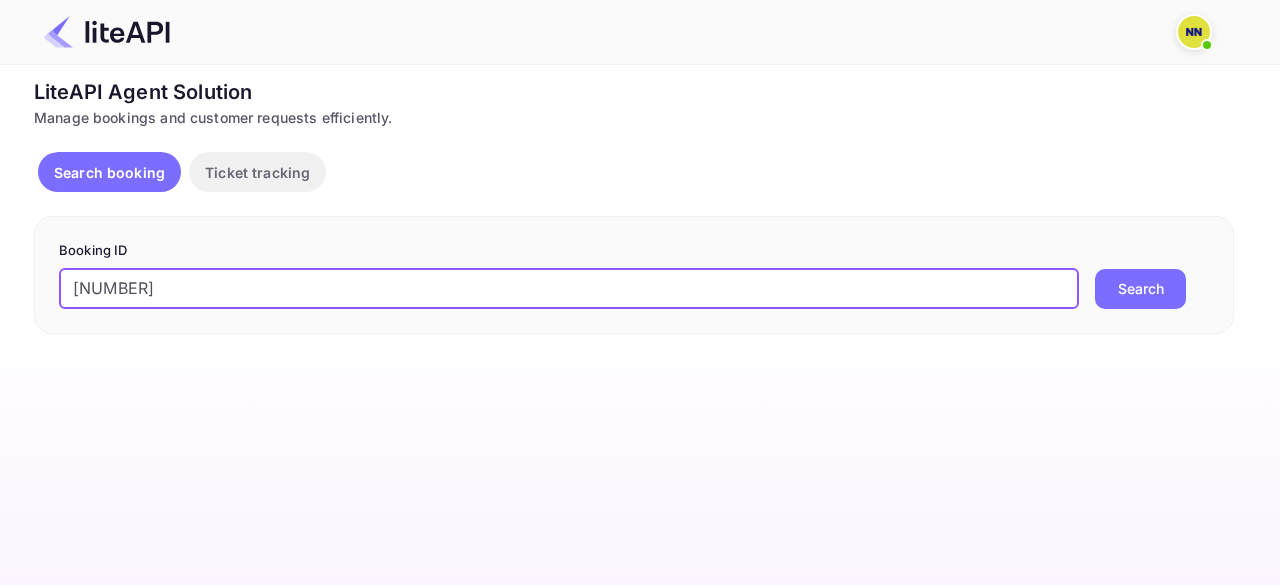 type on "8761220" 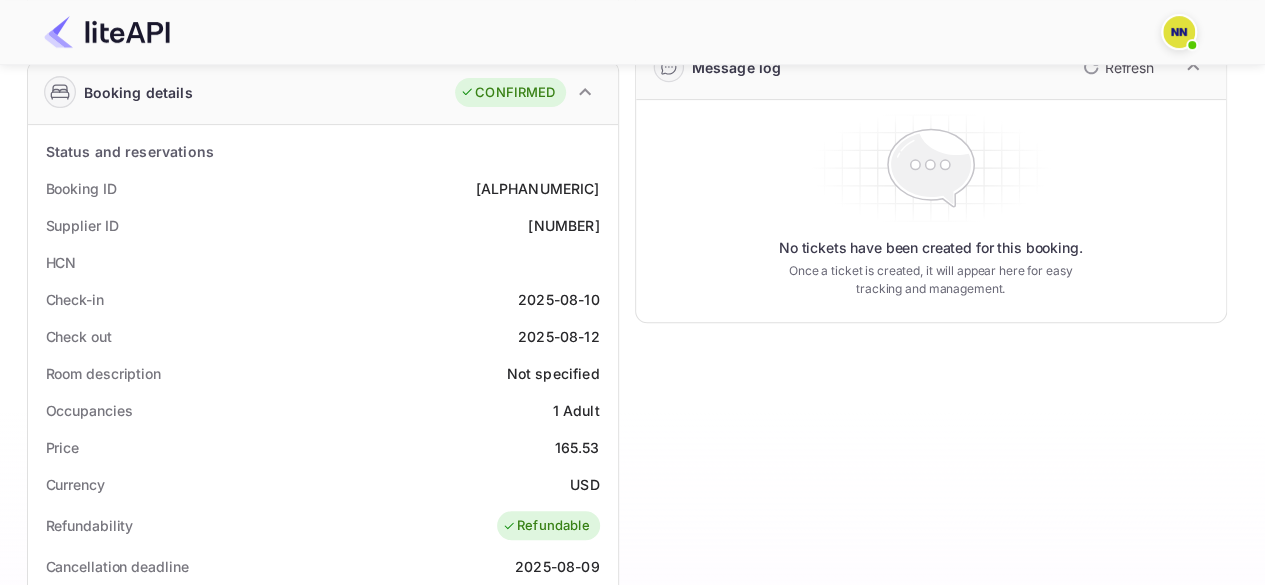 scroll, scrollTop: 0, scrollLeft: 0, axis: both 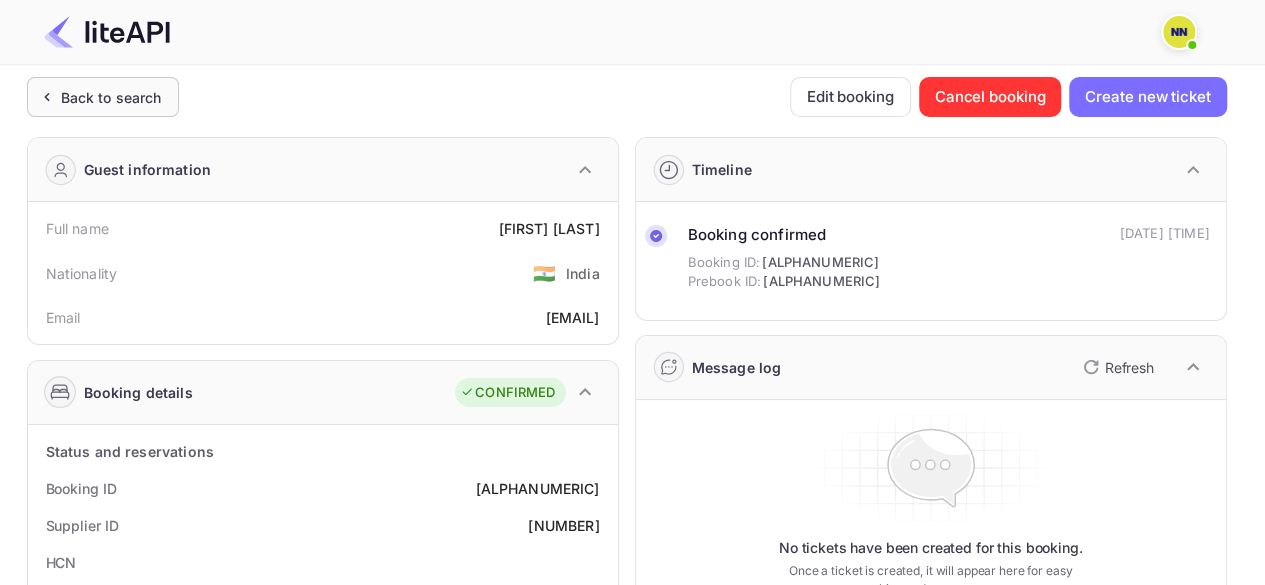 click on "Back to search" at bounding box center [111, 97] 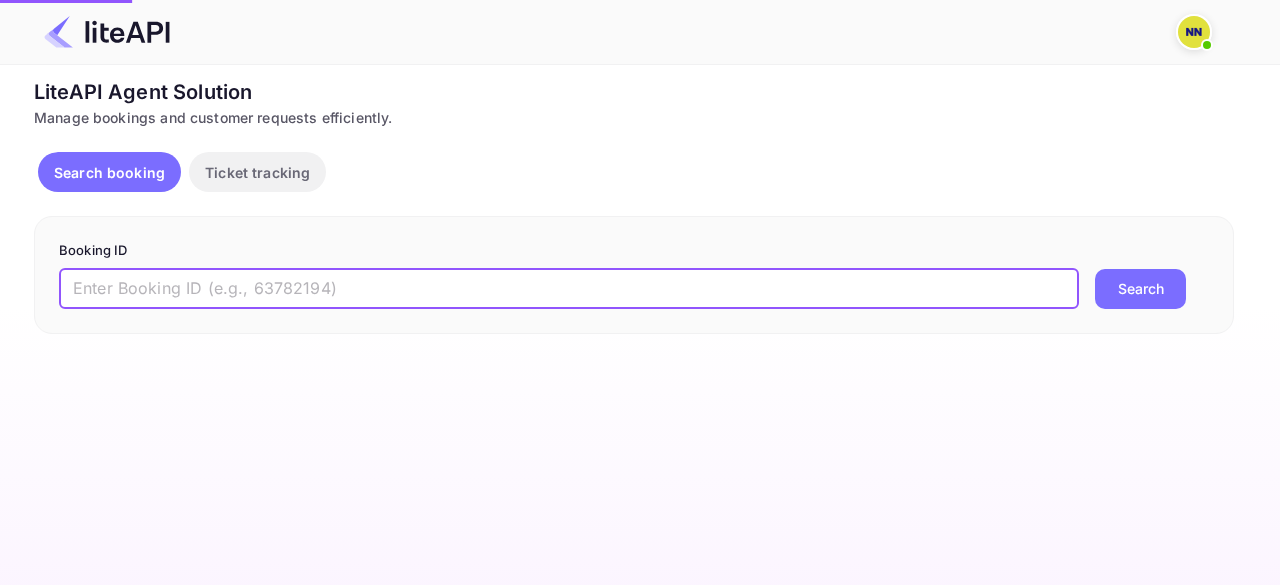 click at bounding box center [569, 289] 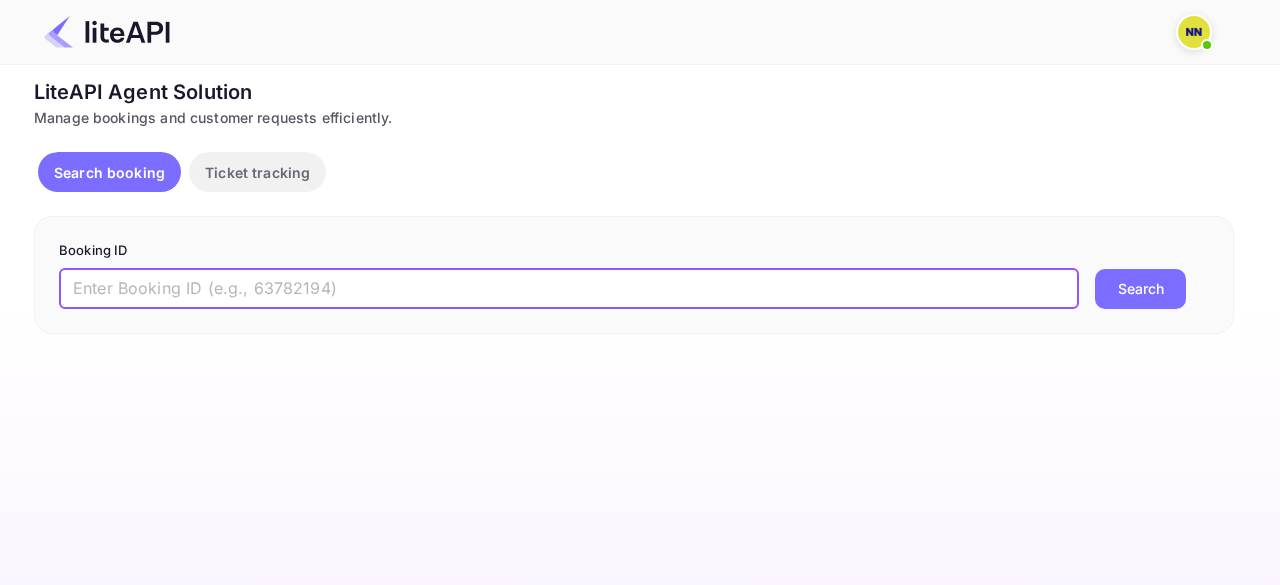 paste on "8747361" 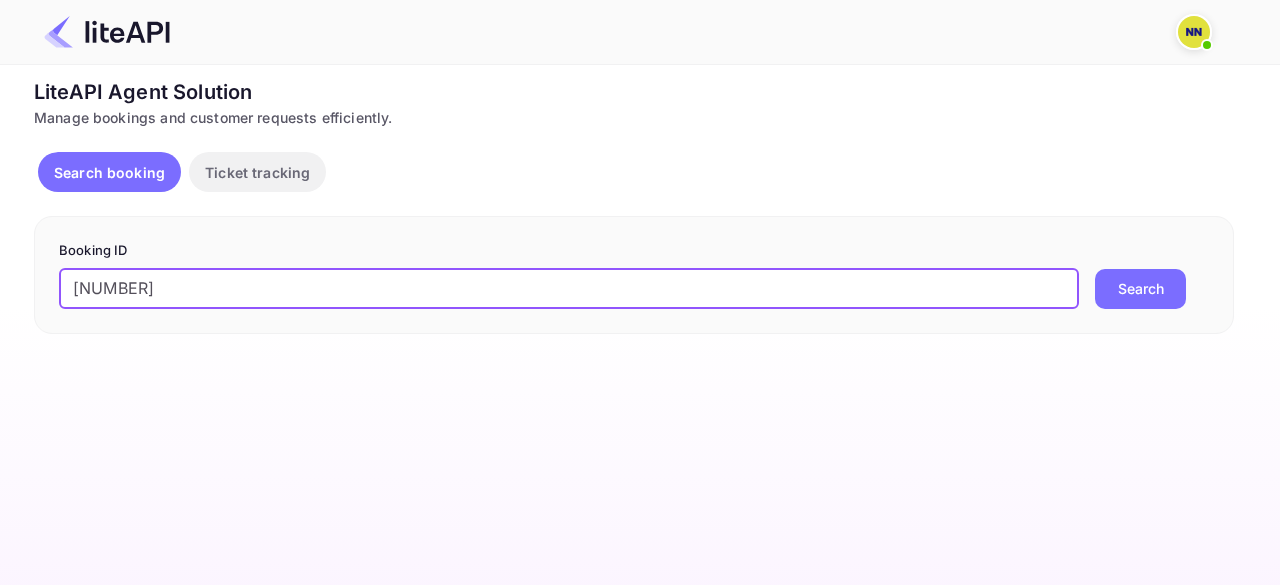 type on "8747361" 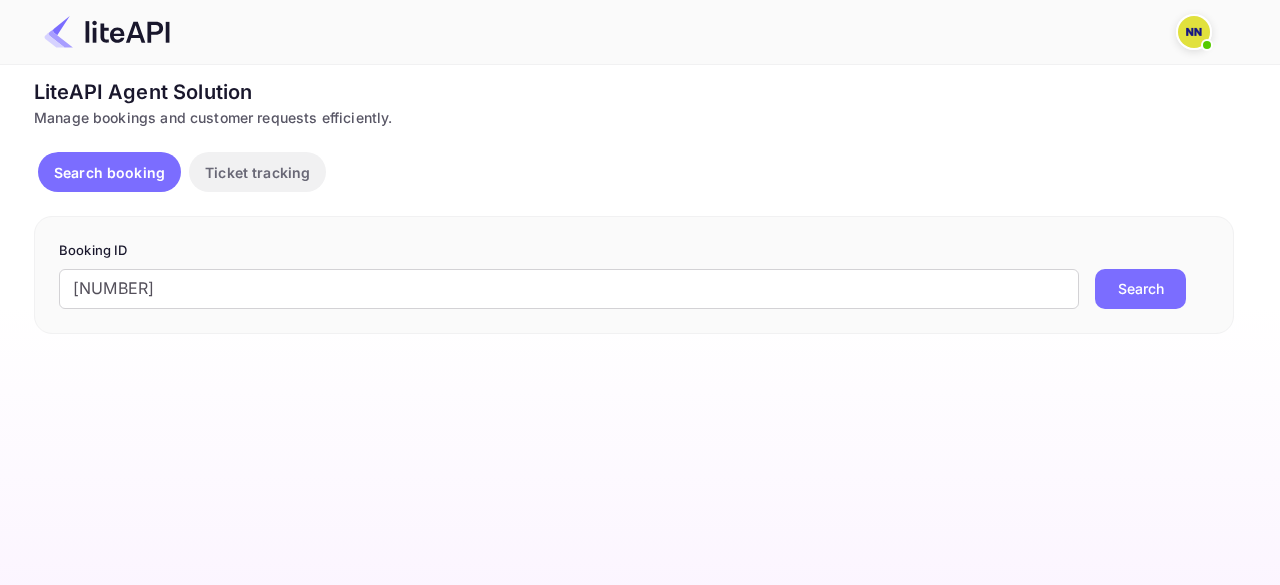 click on "Search" at bounding box center [1140, 289] 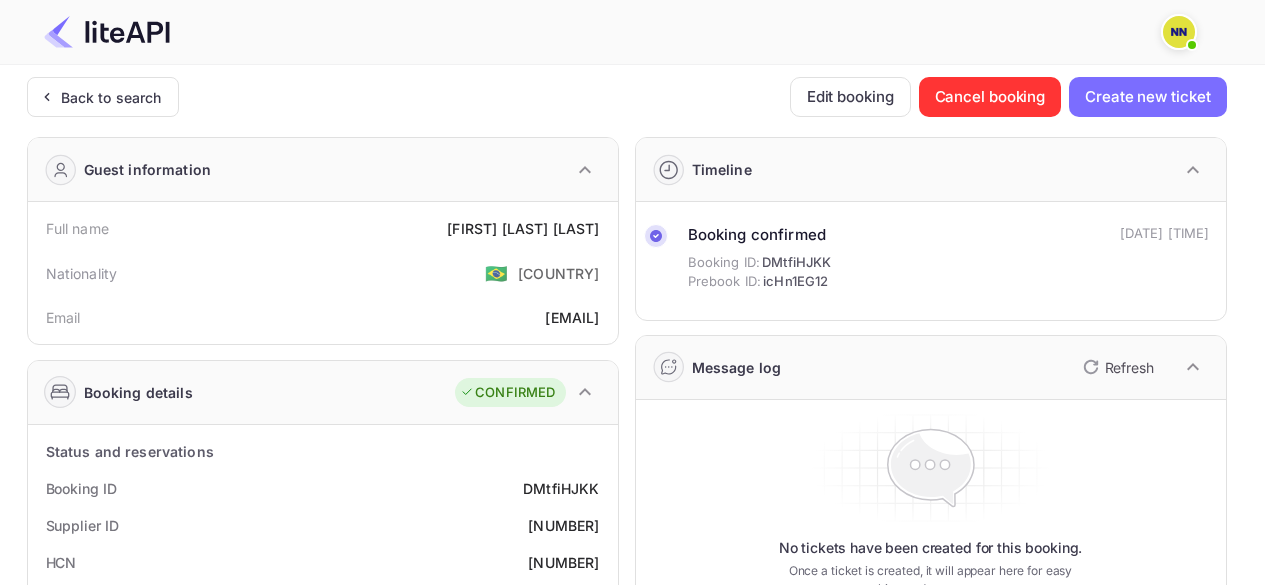 scroll, scrollTop: 0, scrollLeft: 0, axis: both 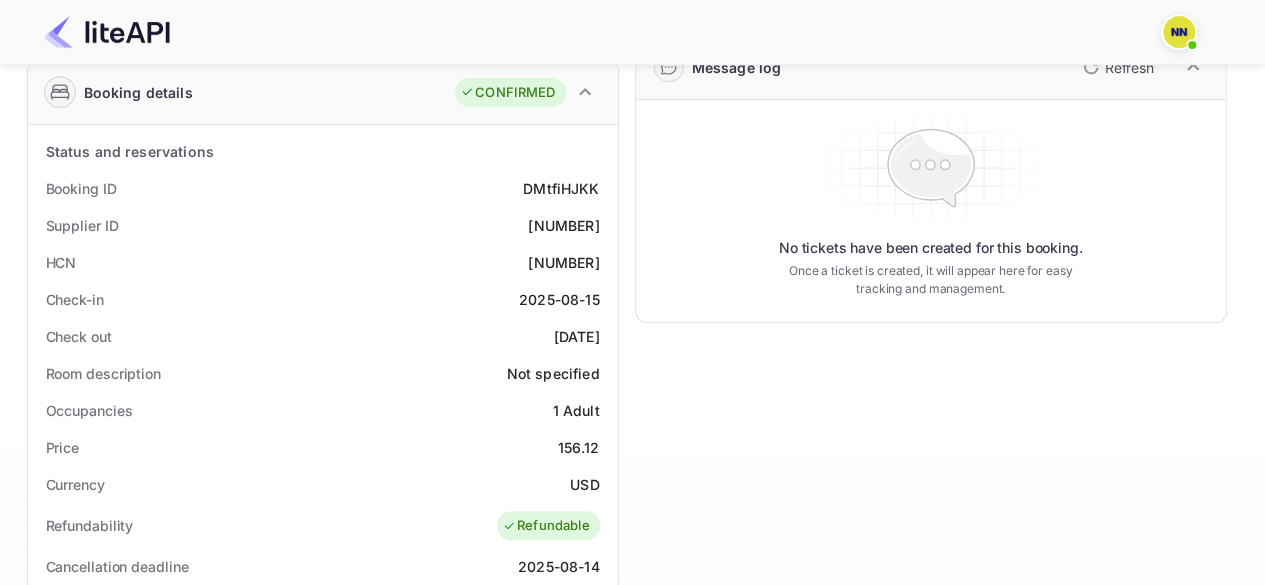 click on "[NUMBER]" at bounding box center (563, 262) 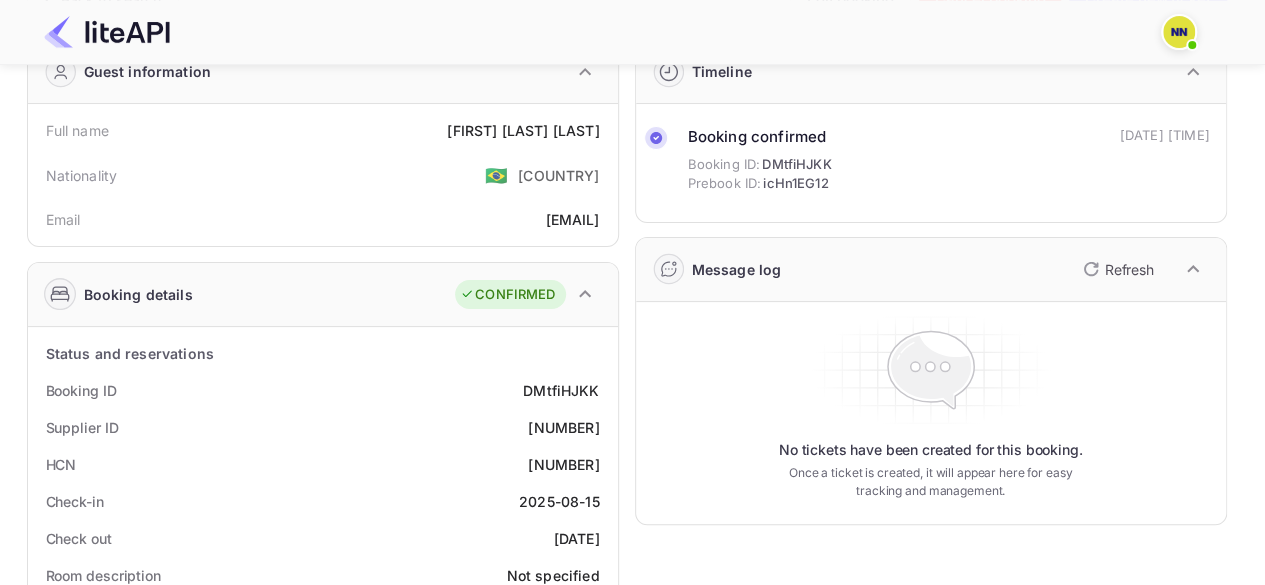 scroll, scrollTop: 0, scrollLeft: 0, axis: both 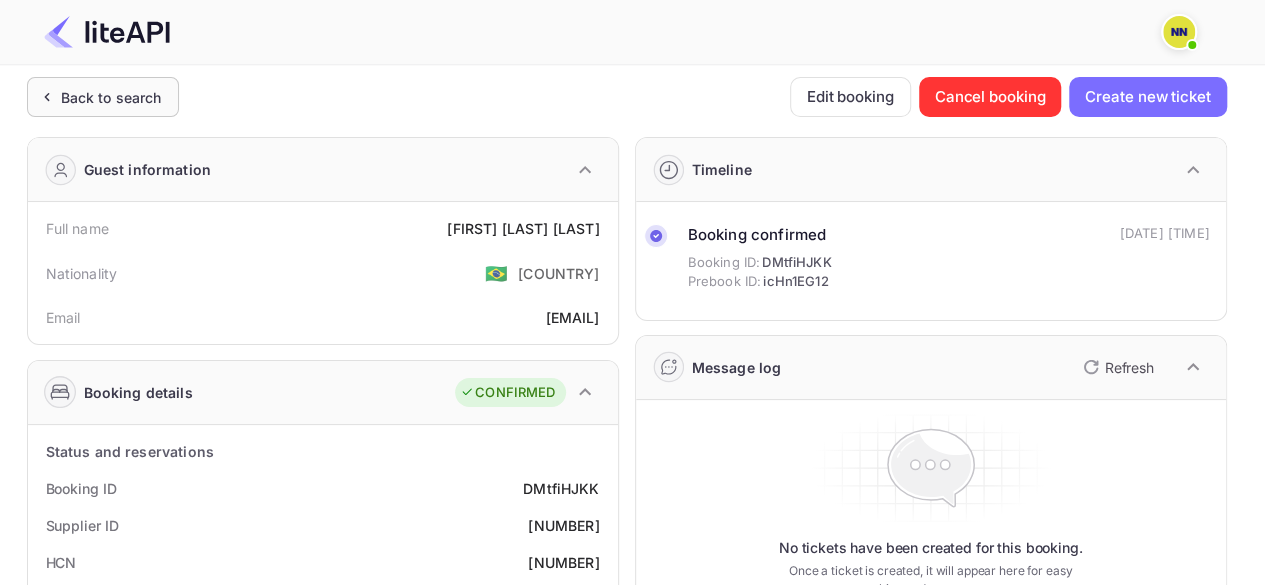 click on "Back to search" at bounding box center (103, 97) 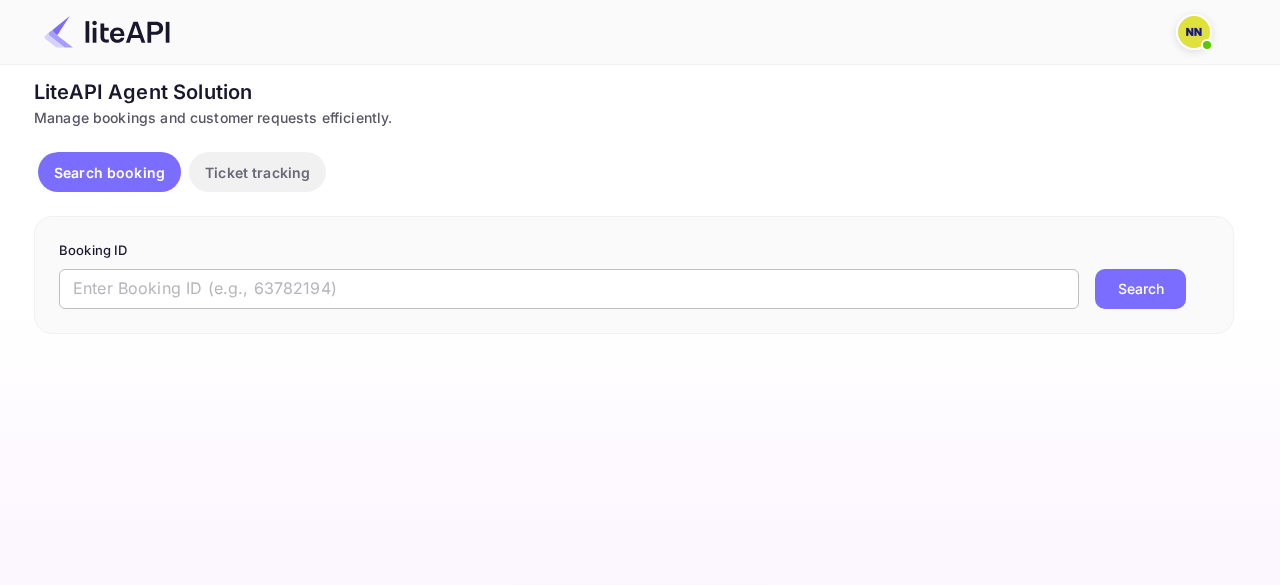 click at bounding box center [569, 289] 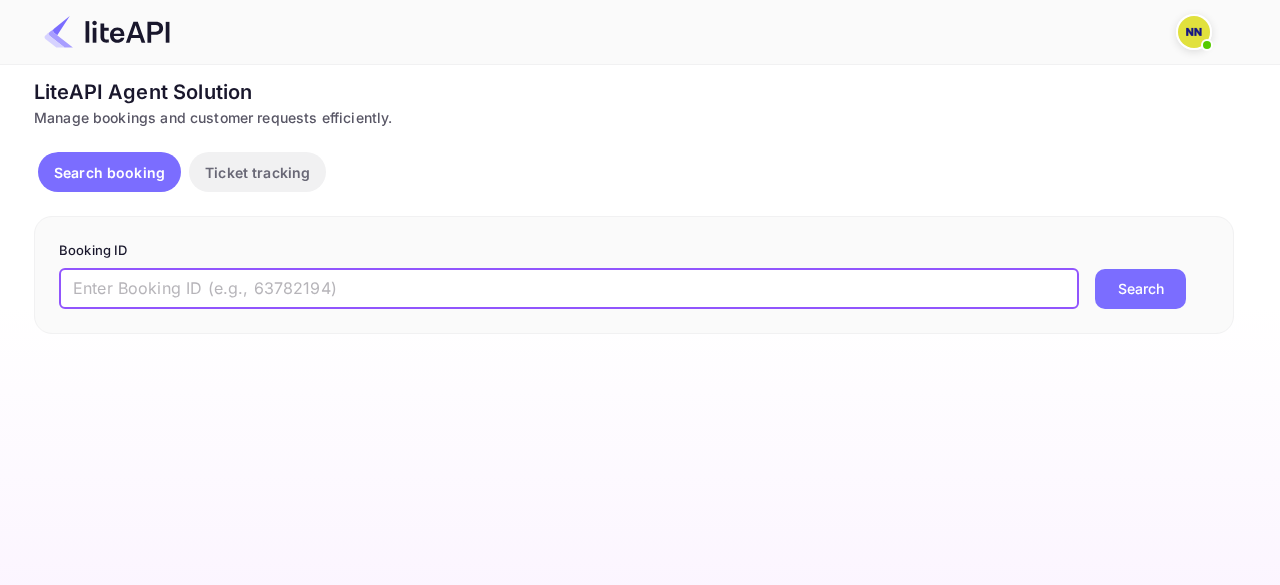 paste on "8800680" 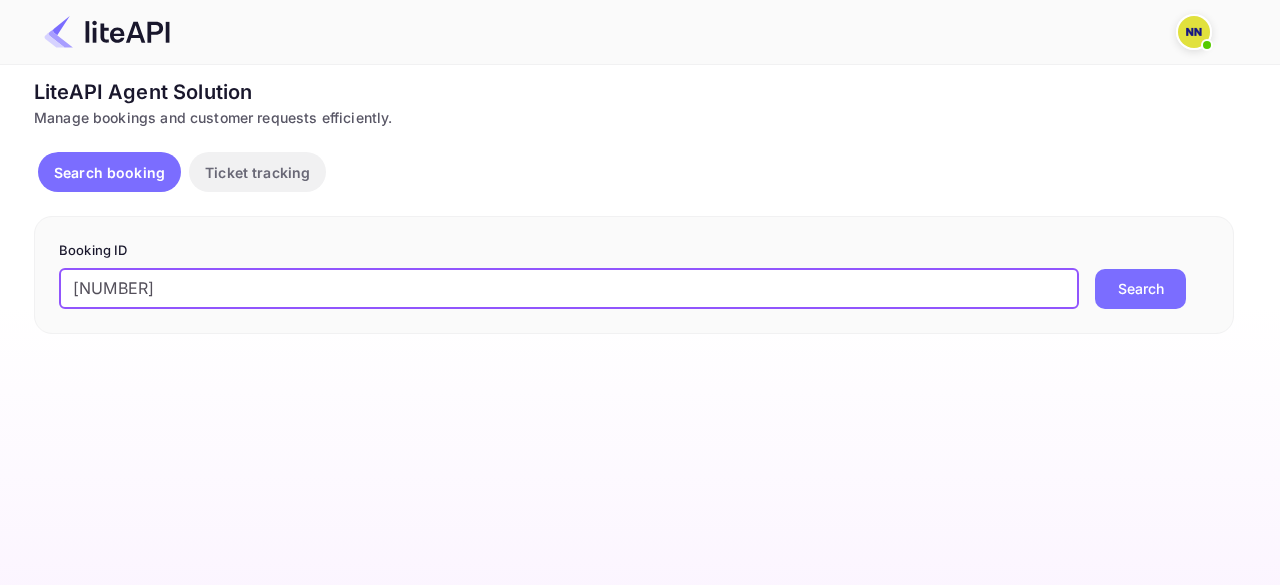 type on "8800680" 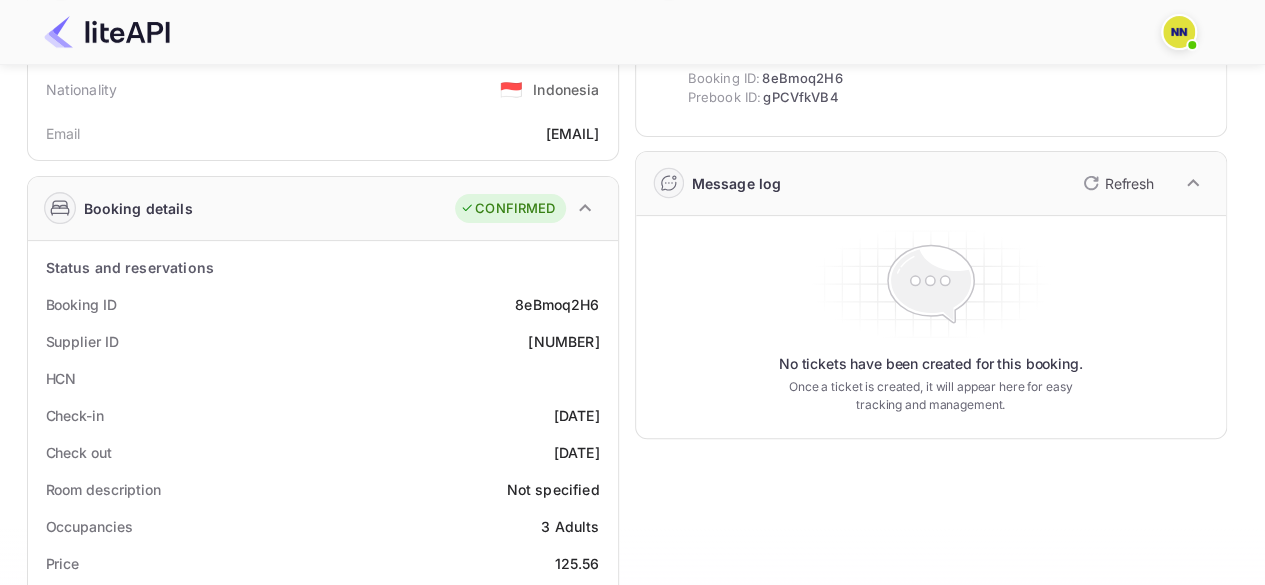 scroll, scrollTop: 300, scrollLeft: 0, axis: vertical 